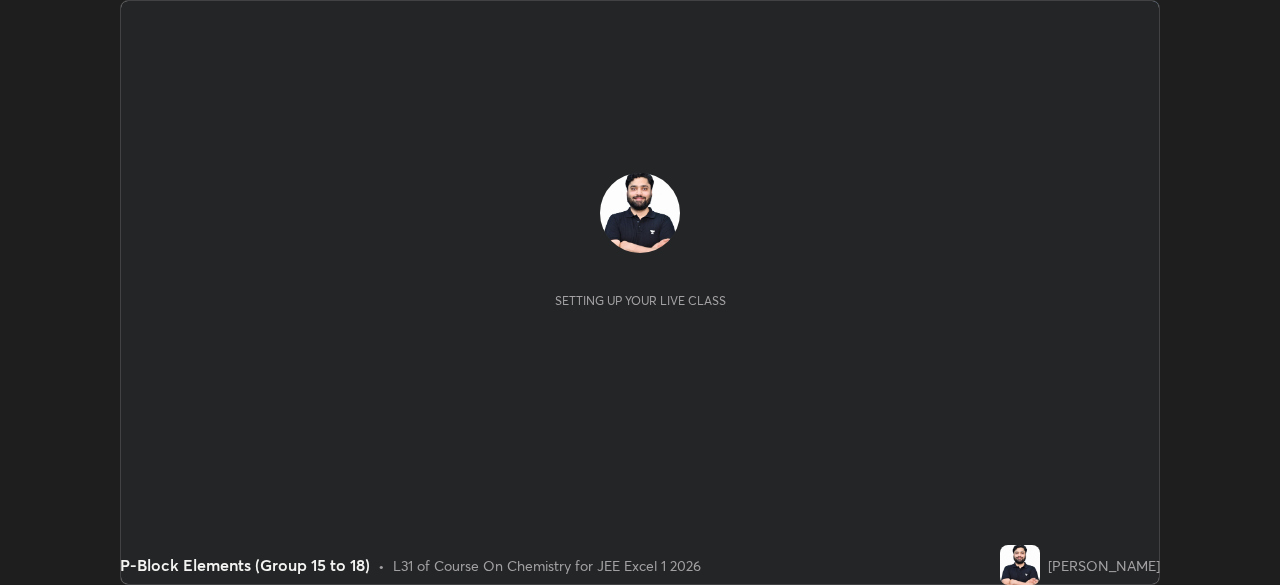 scroll, scrollTop: 0, scrollLeft: 0, axis: both 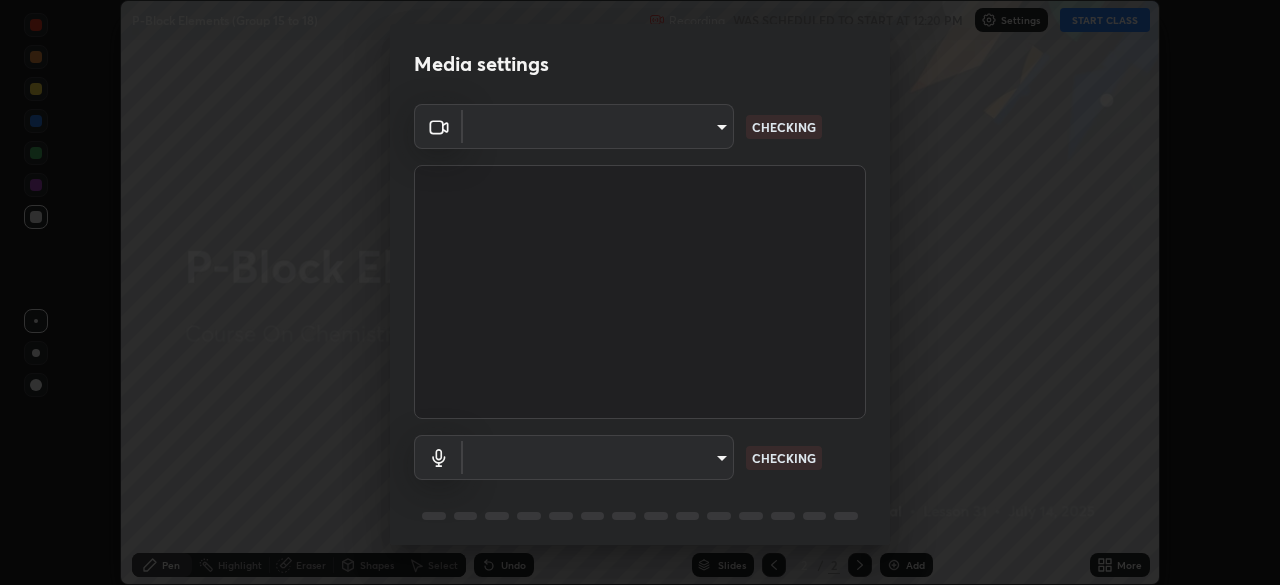 type on "b2c615b040e8cf784ee96eb7dfcfc32c0fdf3b131939bb37f7dfa56fb949bc80" 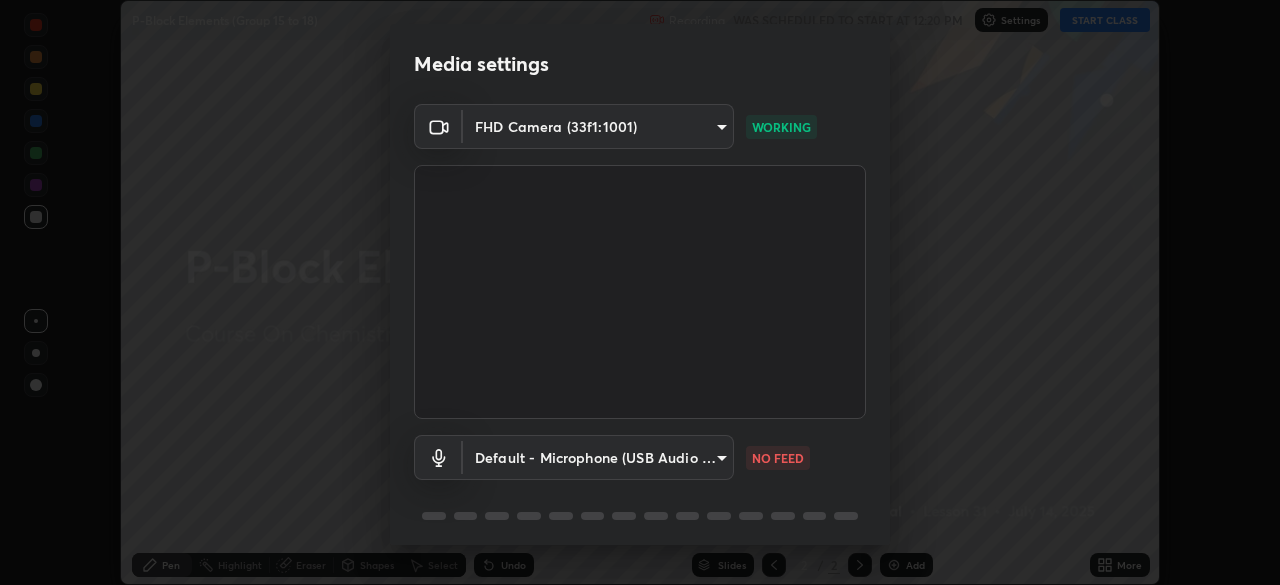 click on "Erase all P-Block Elements (Group 15 to 18) Recording WAS SCHEDULED TO START AT  12:20 PM Settings START CLASS Setting up your live class P-Block Elements (Group 15 to 18) • L31 of Course On Chemistry for JEE Excel 1 2026 [PERSON_NAME] Pen Highlight Eraser Shapes Select Undo Slides 2 / 2 Add More No doubts shared Encourage your learners to ask a doubt for better clarity Report an issue Reason for reporting Buffering Chat not working Audio - Video sync issue Educator video quality low ​ Attach an image Report Media settings FHD Camera (33f1:1001) b2c615b040e8cf784ee96eb7dfcfc32c0fdf3b131939bb37f7dfa56fb949bc80 WORKING Default - Microphone (USB Audio Device) default NO FEED 1 / 5 Next" at bounding box center (640, 292) 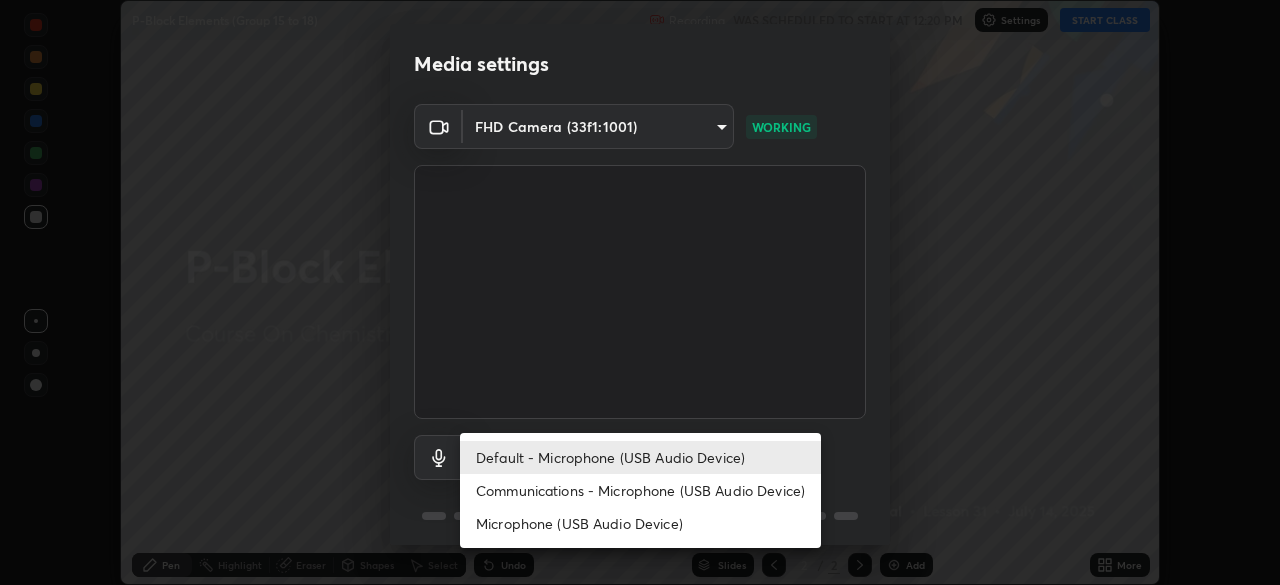 click on "Communications - Microphone (USB Audio Device)" at bounding box center (640, 490) 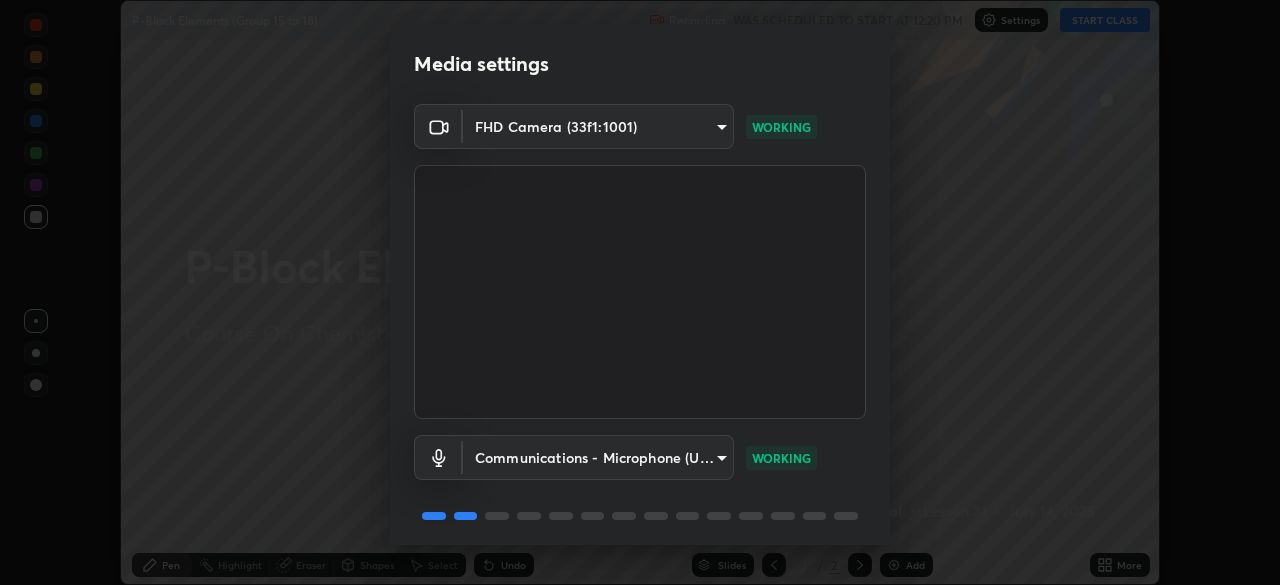 scroll, scrollTop: 71, scrollLeft: 0, axis: vertical 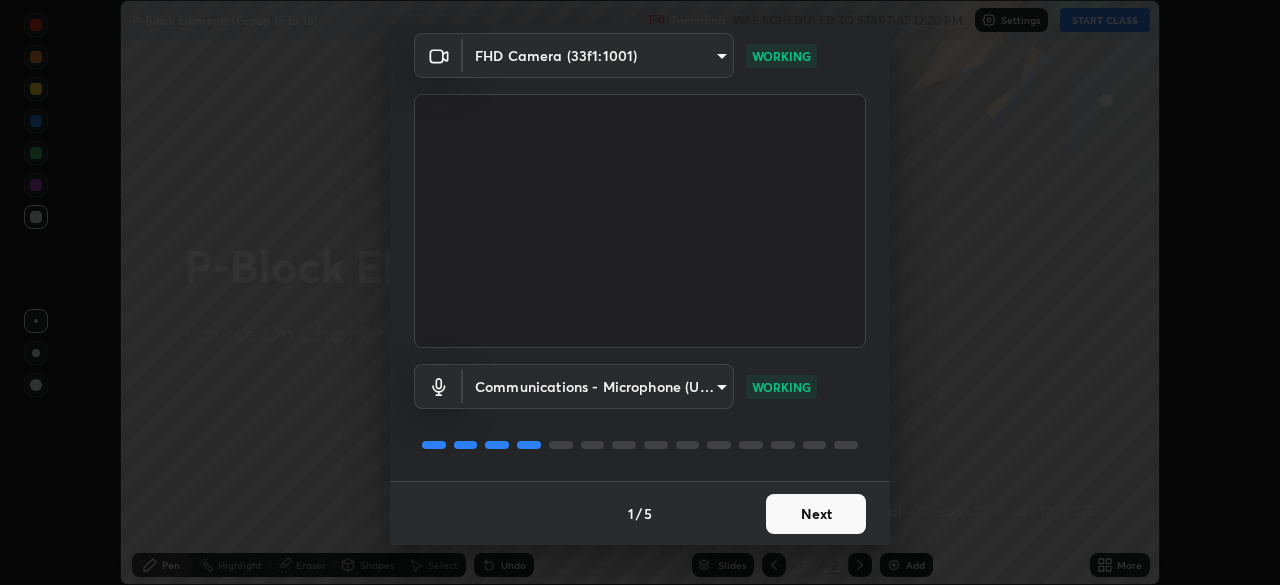 click on "Next" at bounding box center (816, 514) 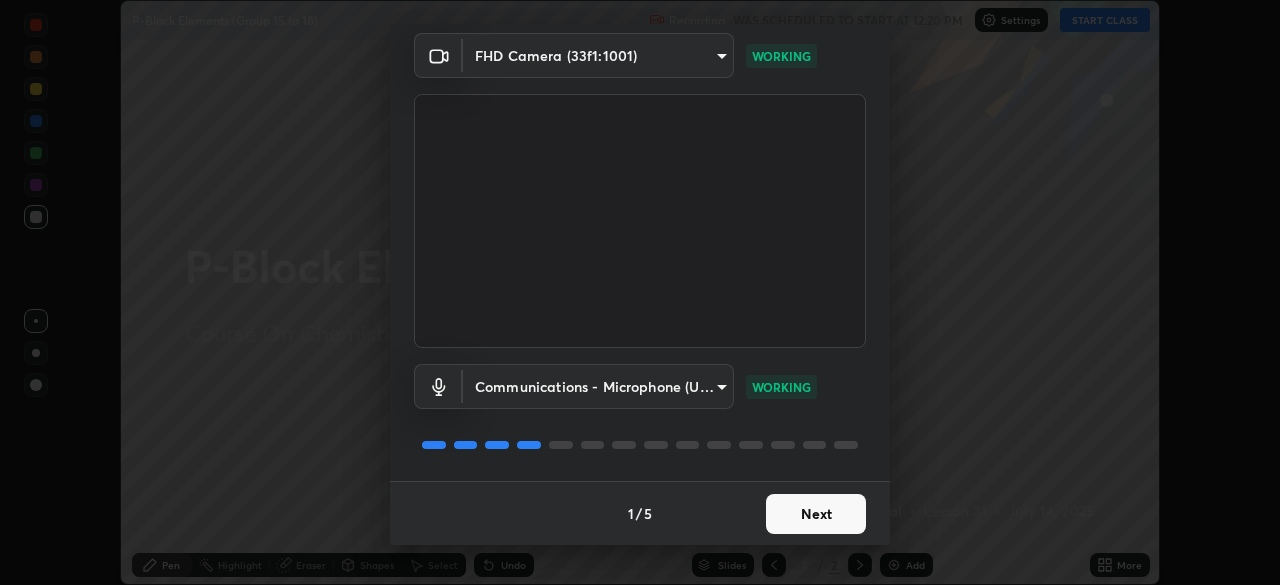 scroll, scrollTop: 0, scrollLeft: 0, axis: both 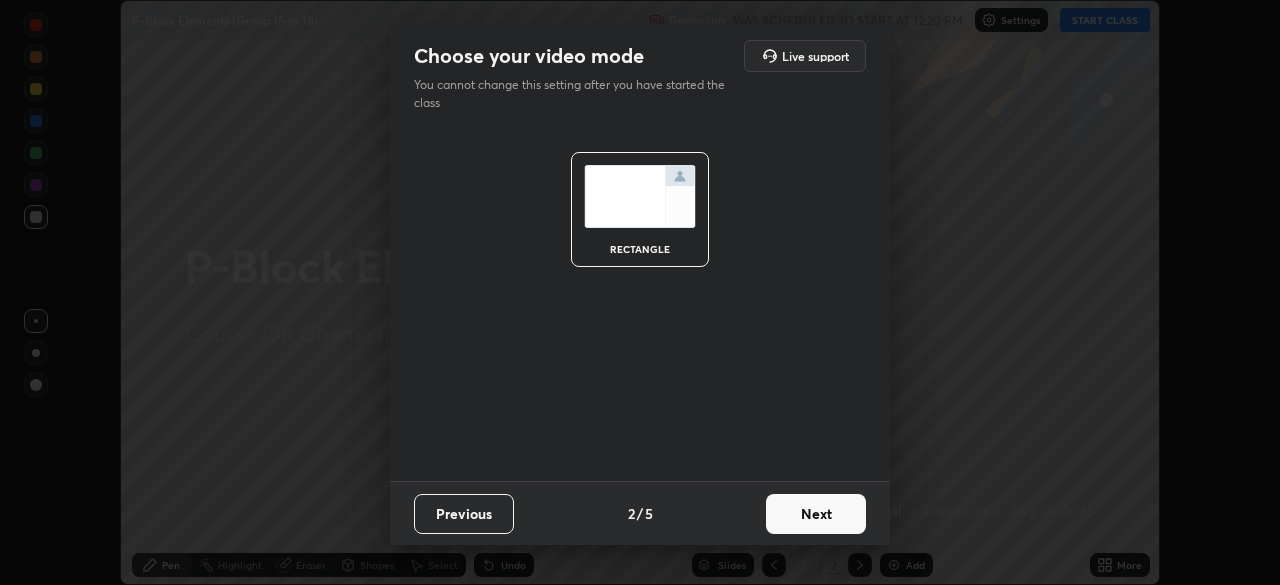 click on "Next" at bounding box center [816, 514] 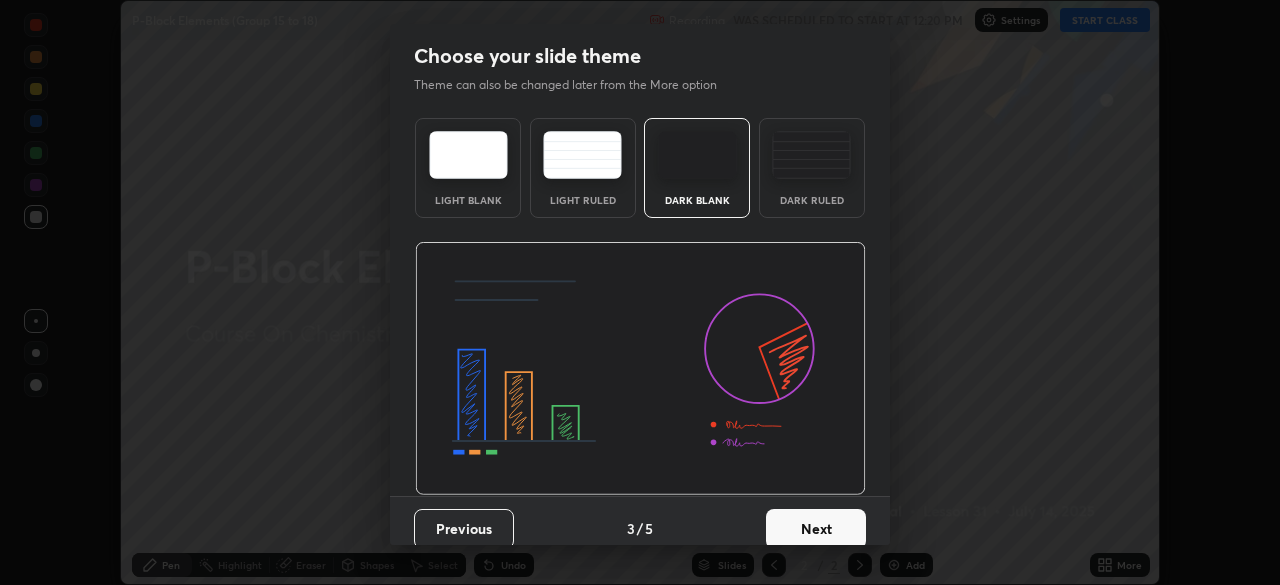 click on "Next" at bounding box center [816, 529] 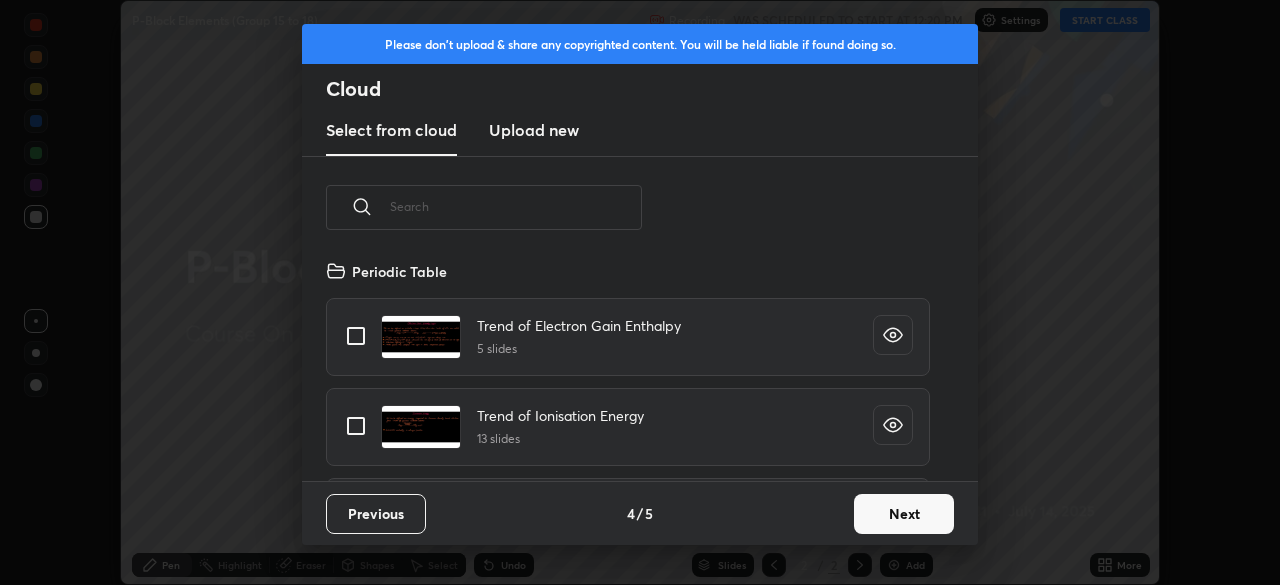 scroll, scrollTop: 7, scrollLeft: 11, axis: both 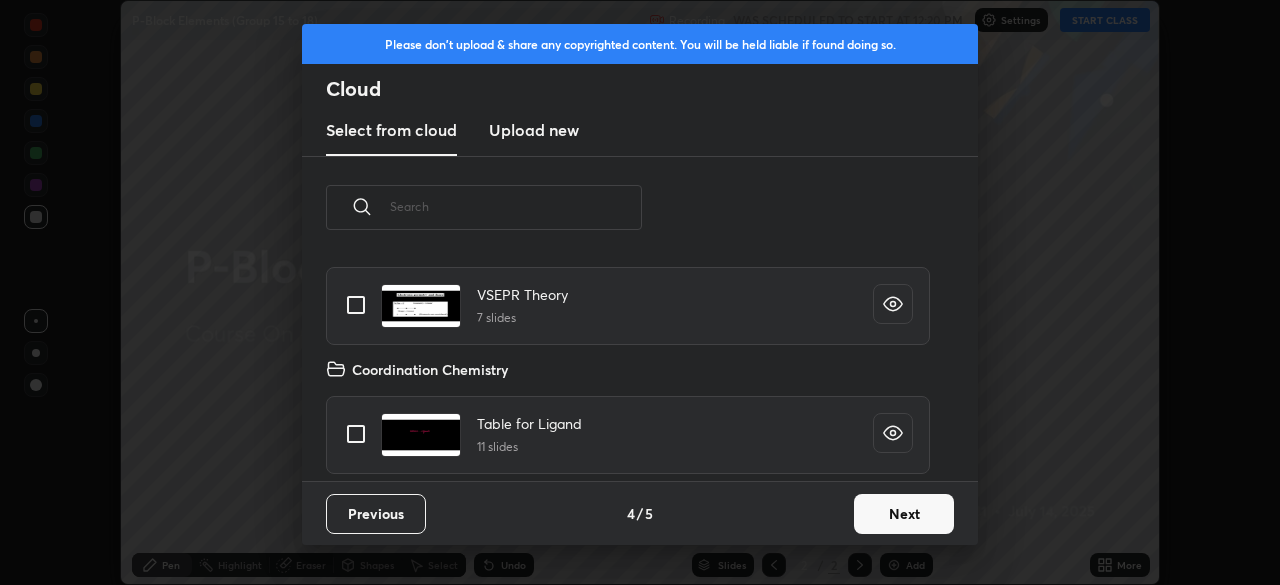 click on "Next" at bounding box center (904, 514) 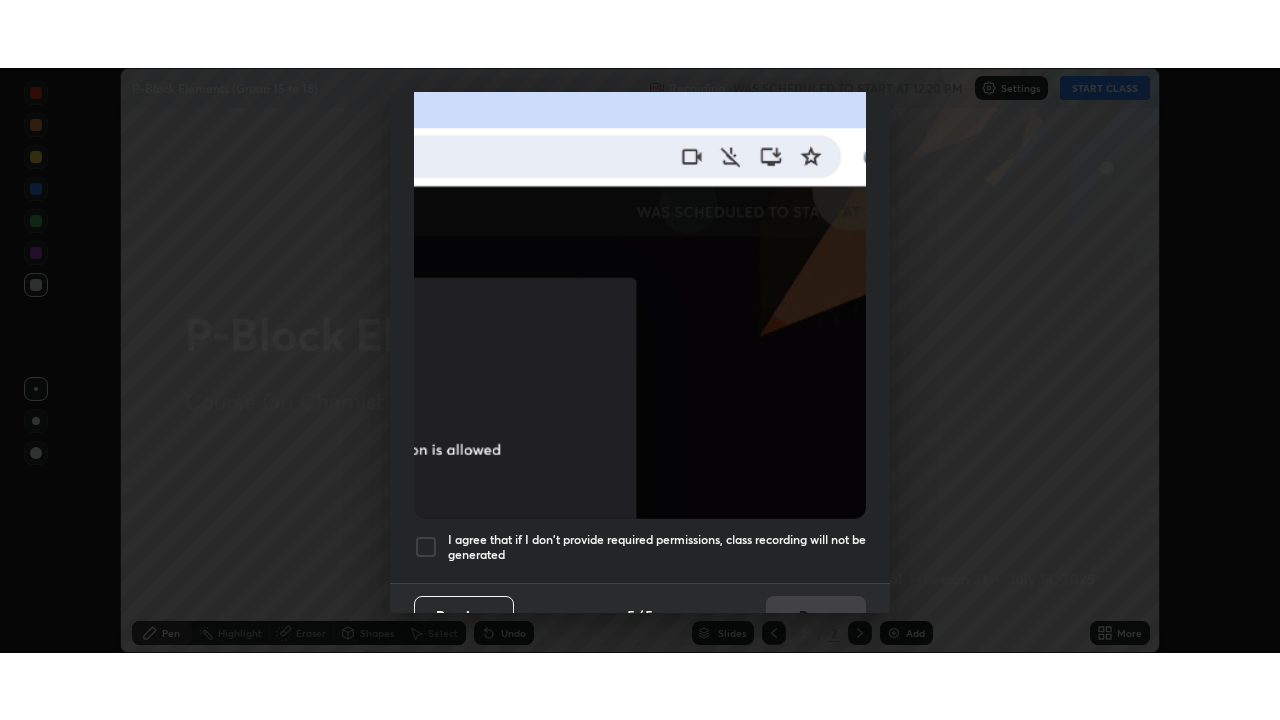 scroll, scrollTop: 479, scrollLeft: 0, axis: vertical 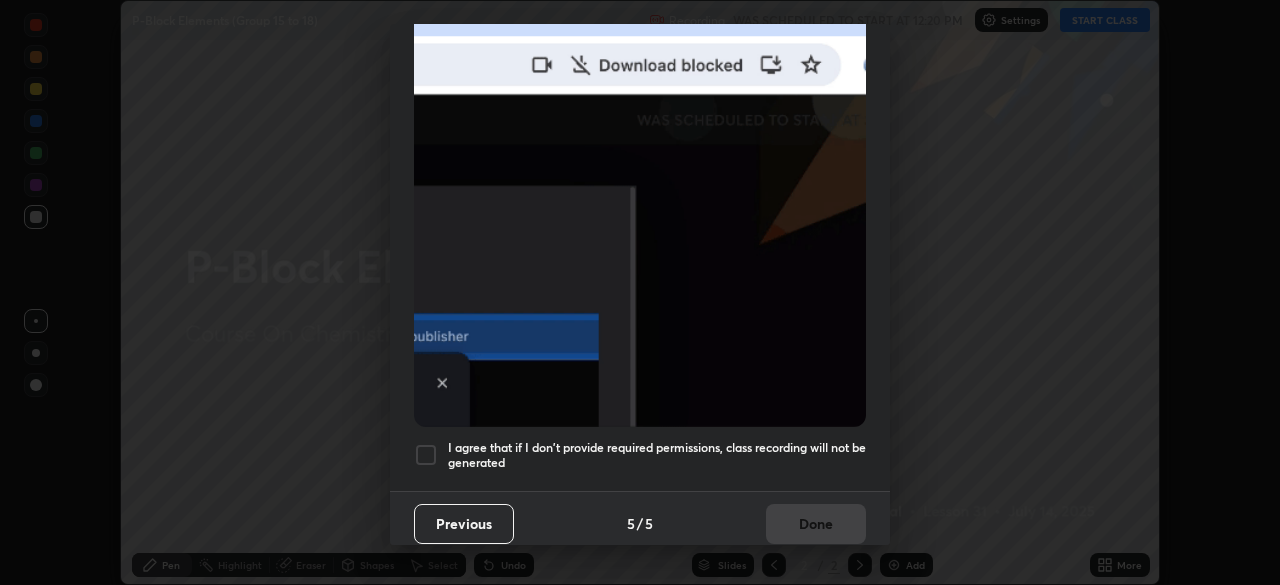 click on "I agree that if I don't provide required permissions, class recording will not be generated" at bounding box center [657, 455] 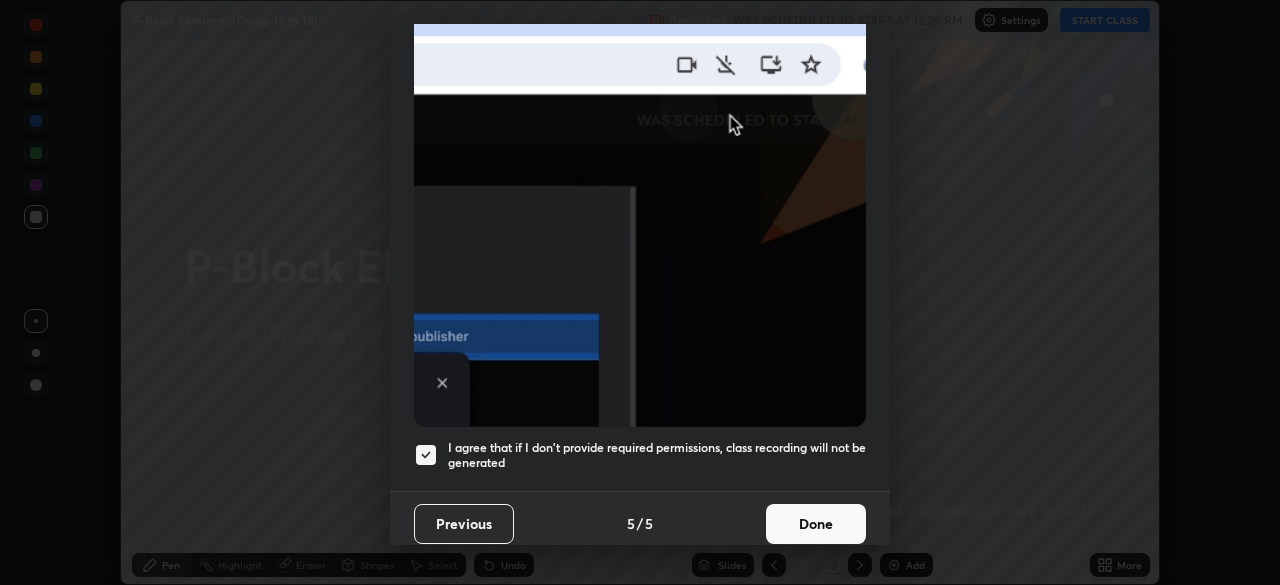 click on "Done" at bounding box center (816, 524) 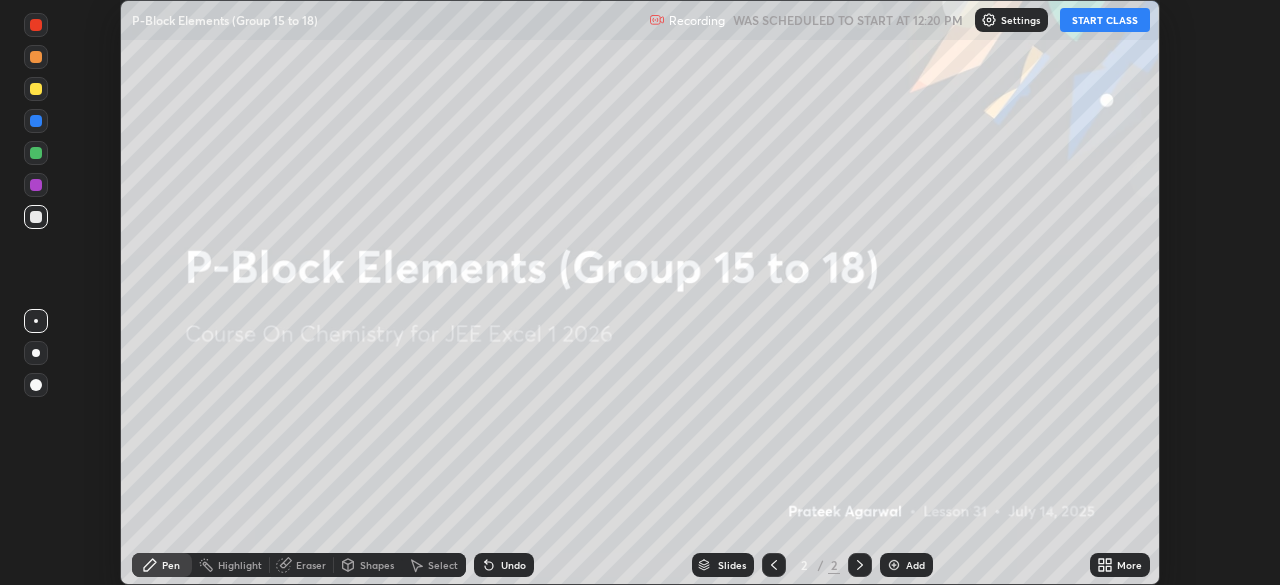 click on "START CLASS" at bounding box center [1105, 20] 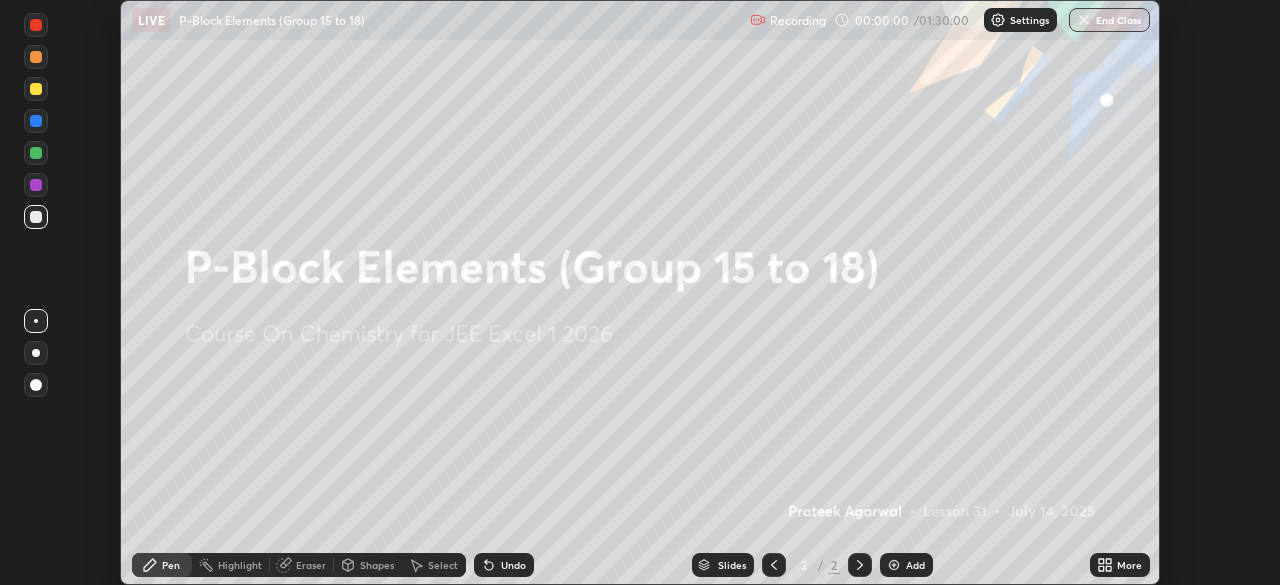 click on "More" at bounding box center [1129, 565] 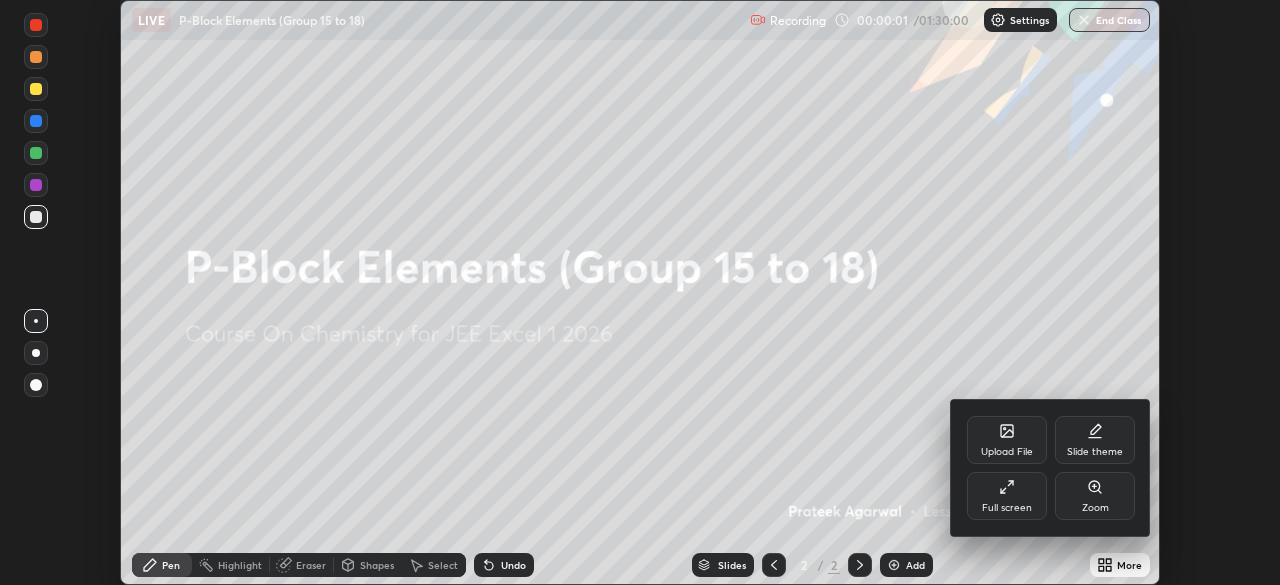 click on "Full screen" at bounding box center (1007, 496) 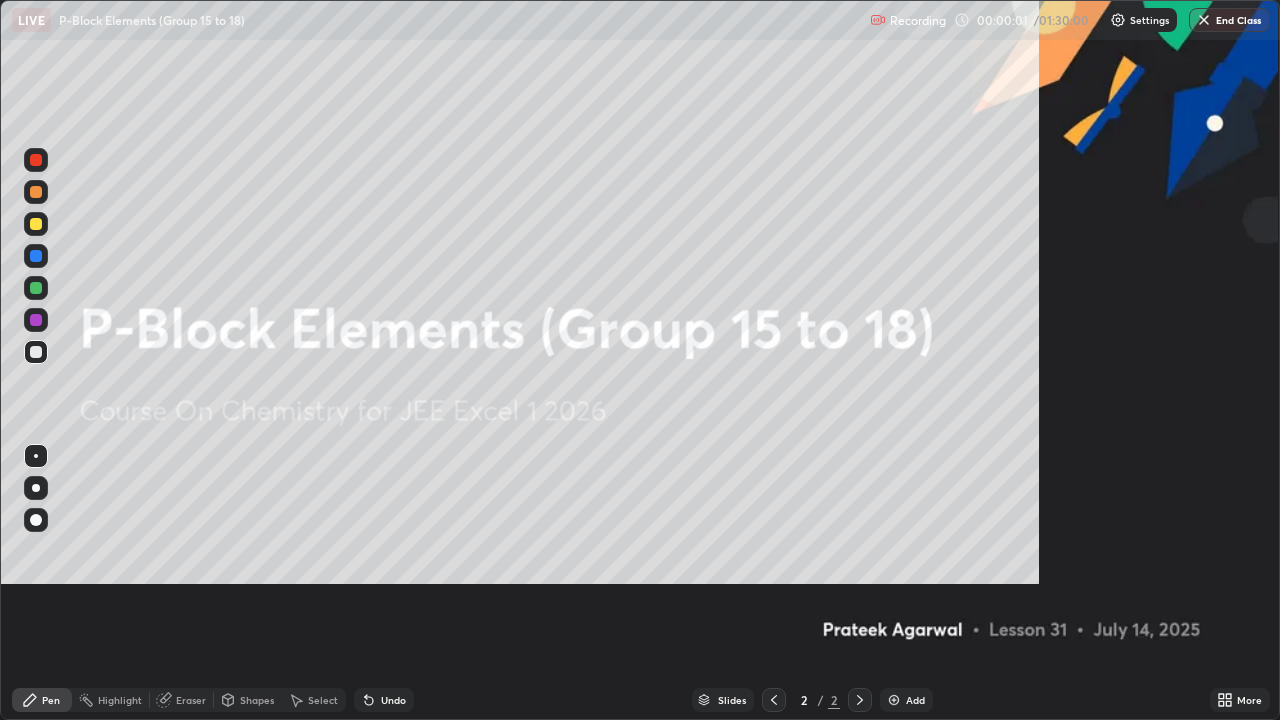 scroll, scrollTop: 99280, scrollLeft: 98720, axis: both 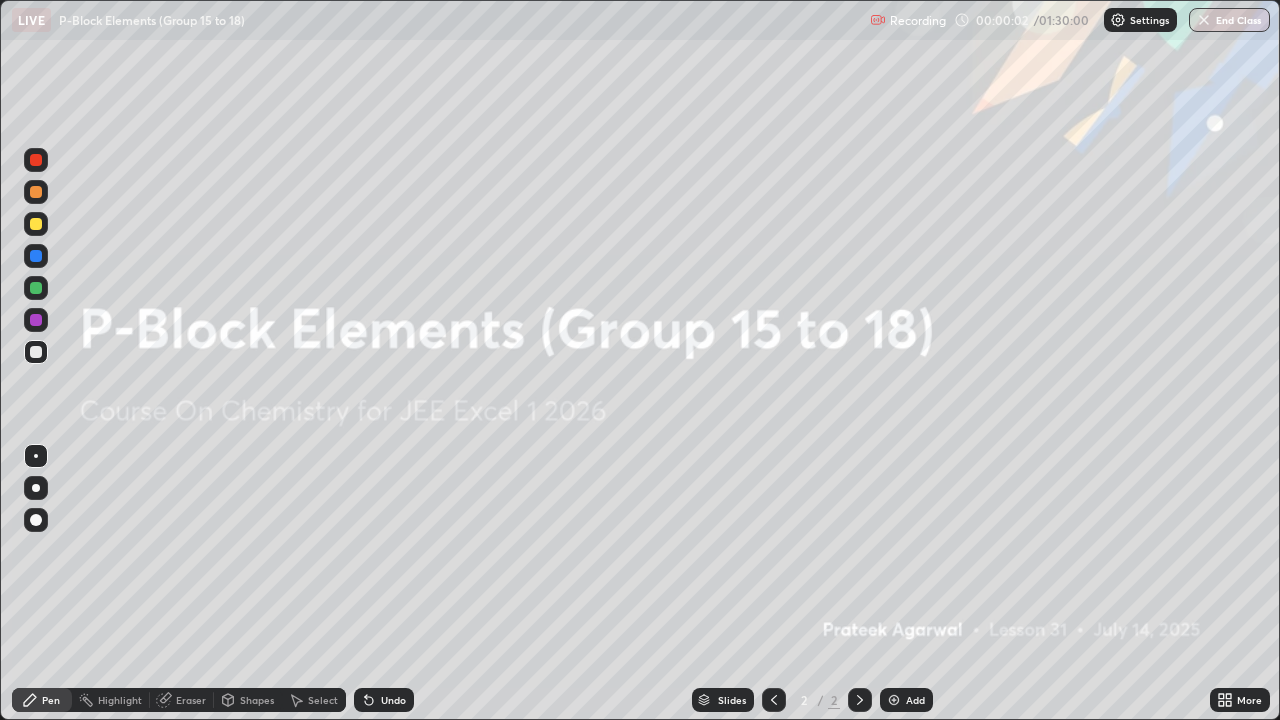 click 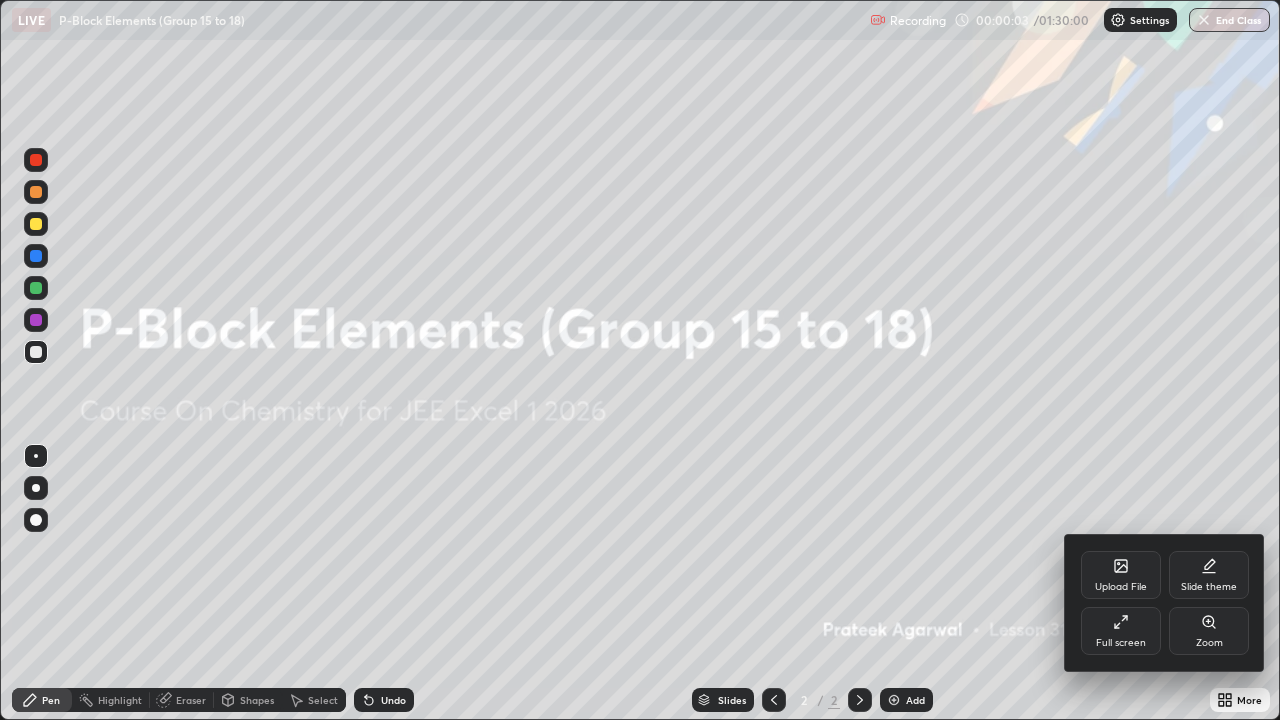 click 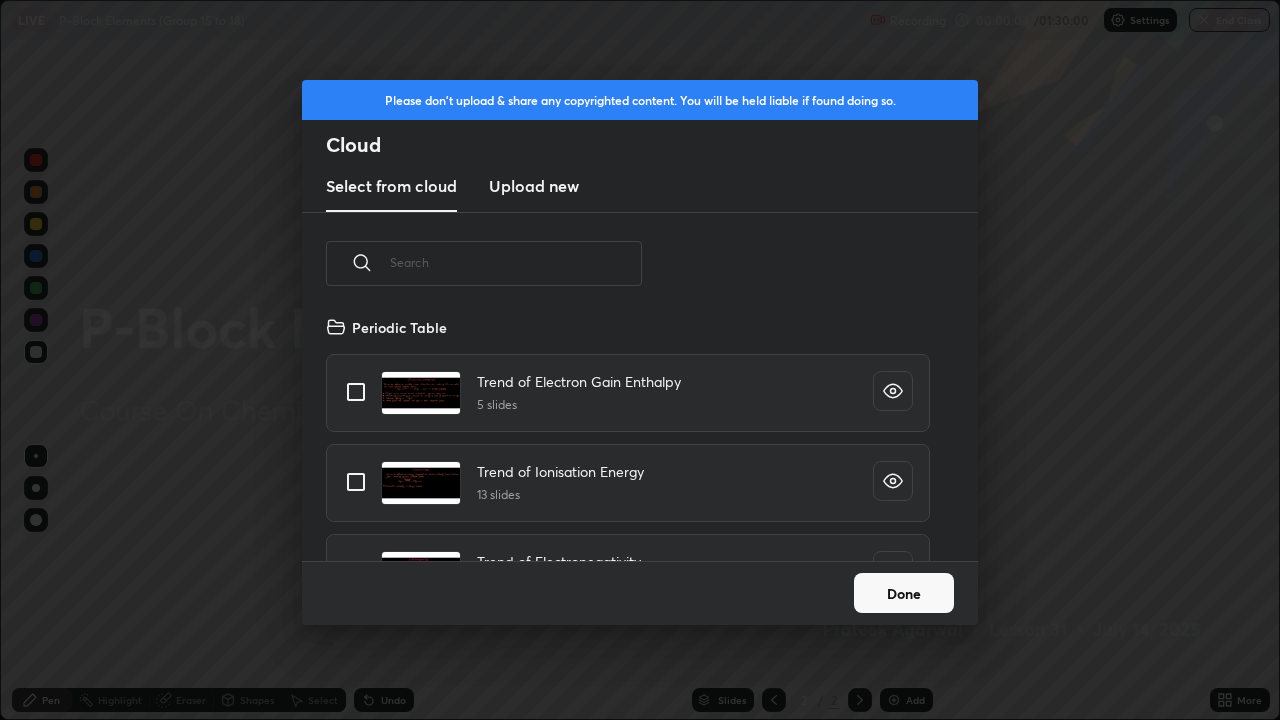 scroll, scrollTop: 7, scrollLeft: 11, axis: both 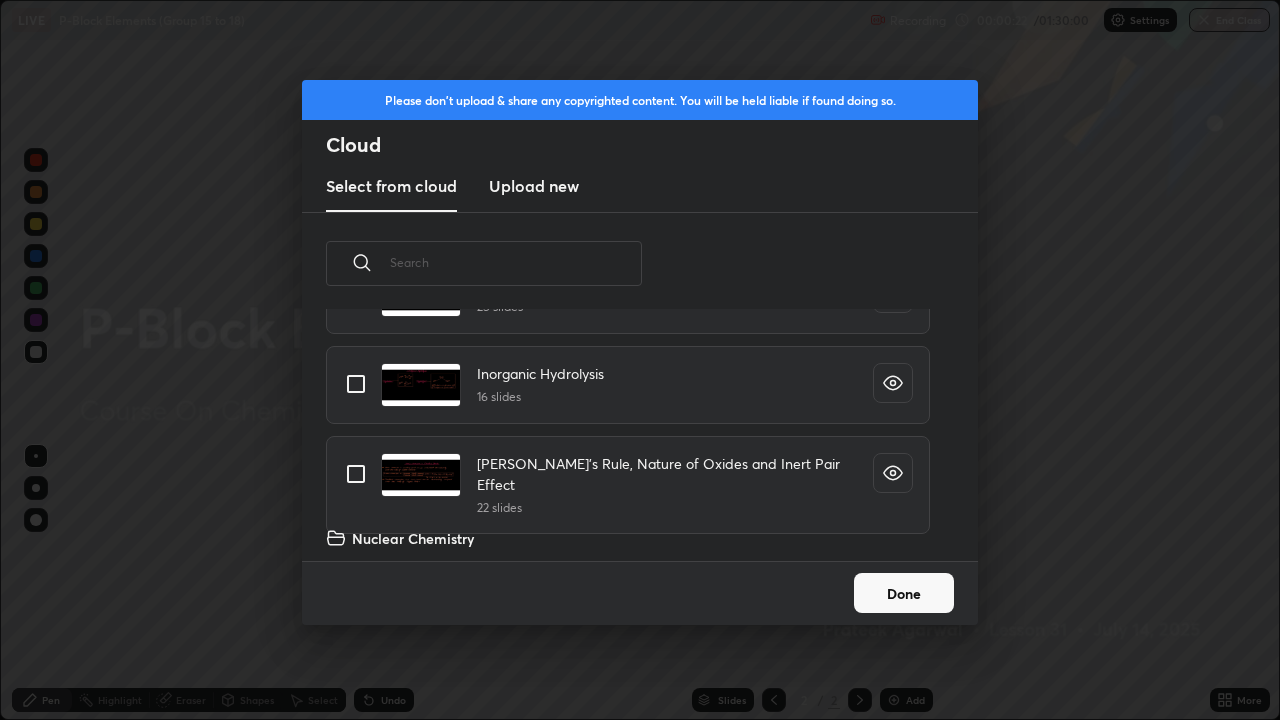 click at bounding box center [356, 384] 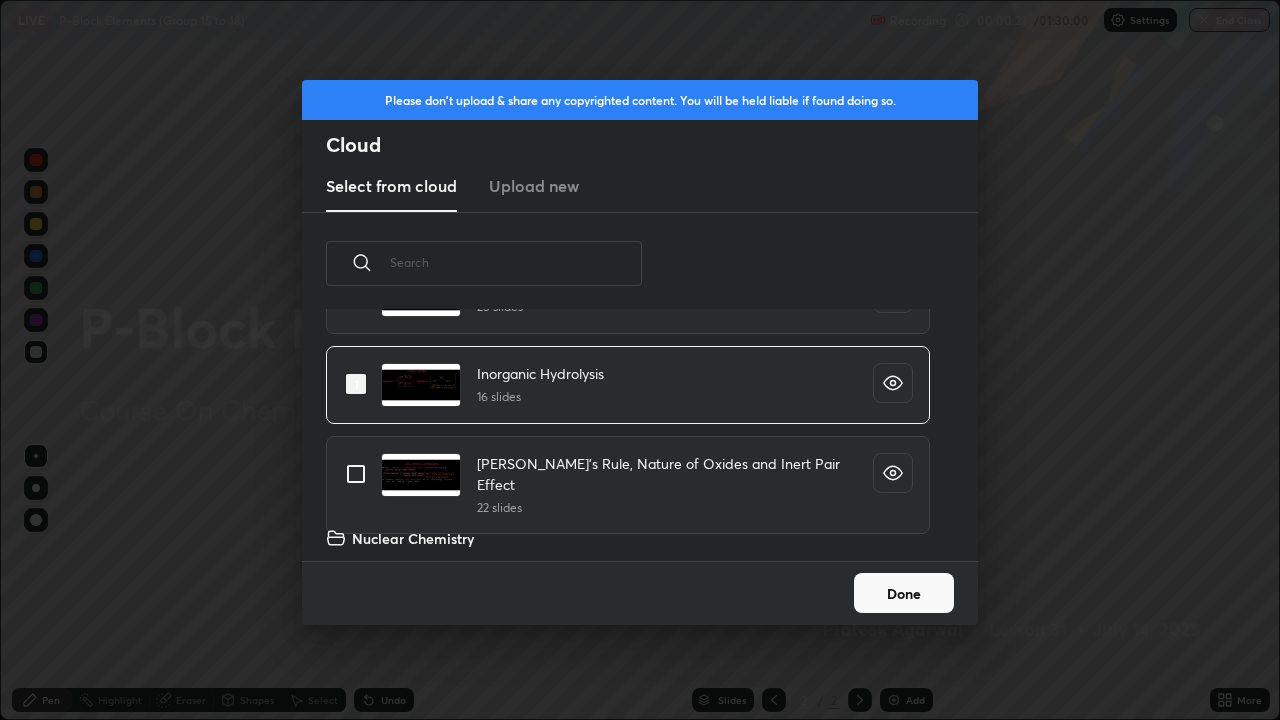 click at bounding box center [356, 474] 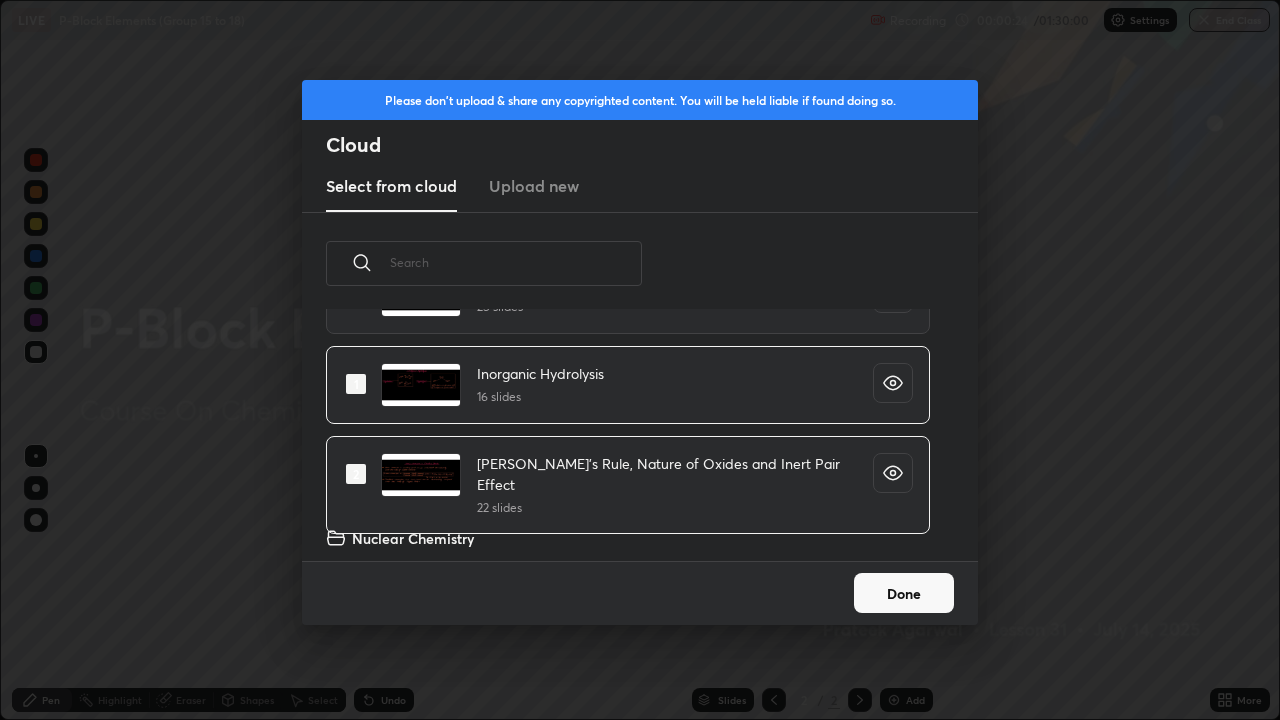 click on "Done" at bounding box center (904, 593) 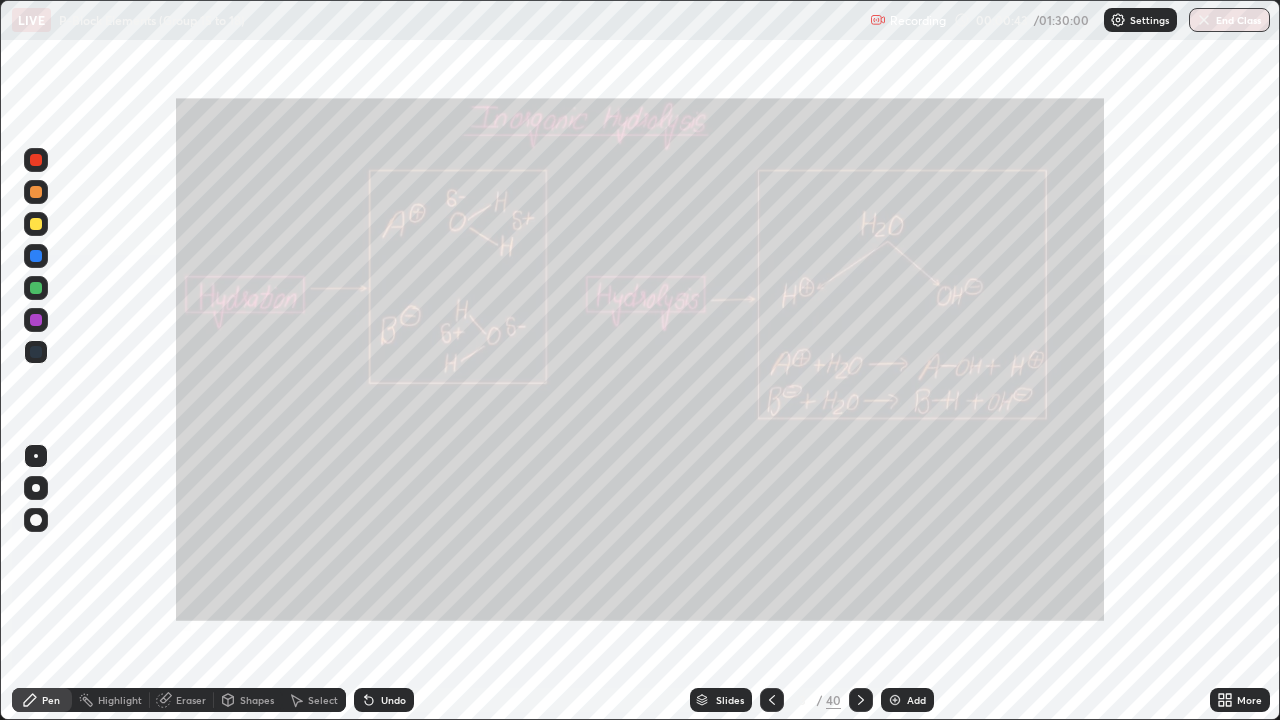 click 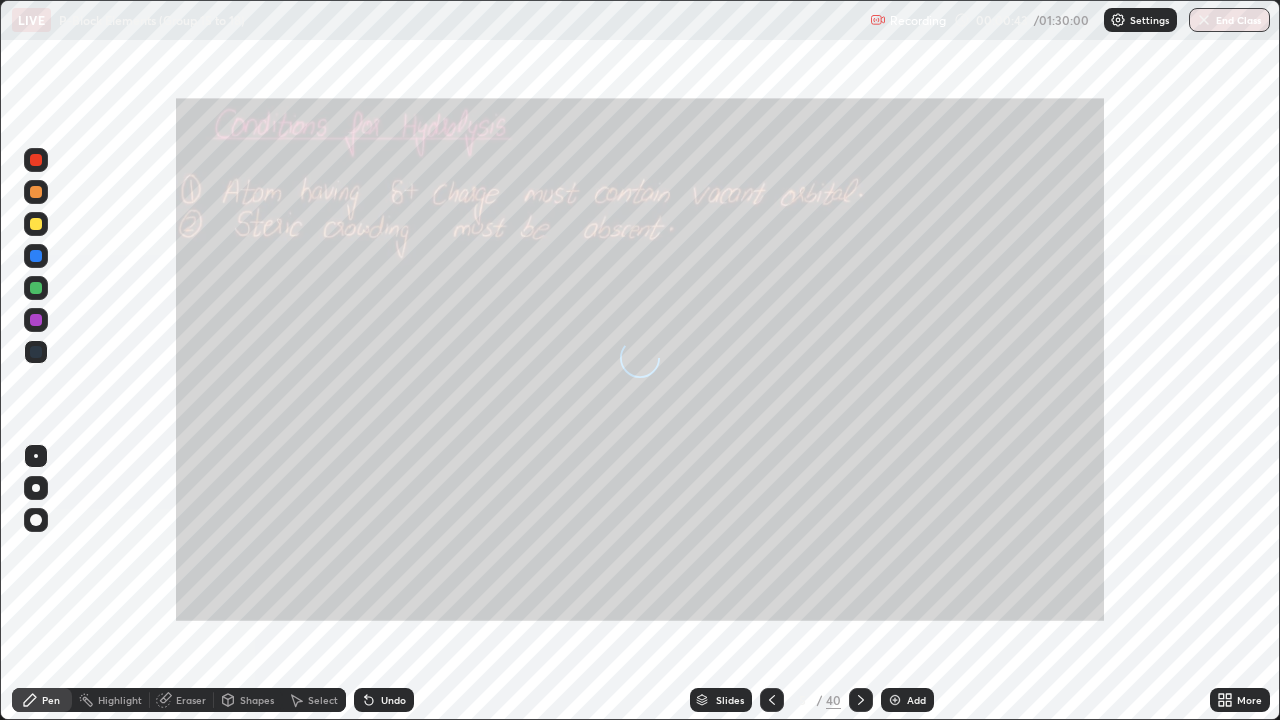 click 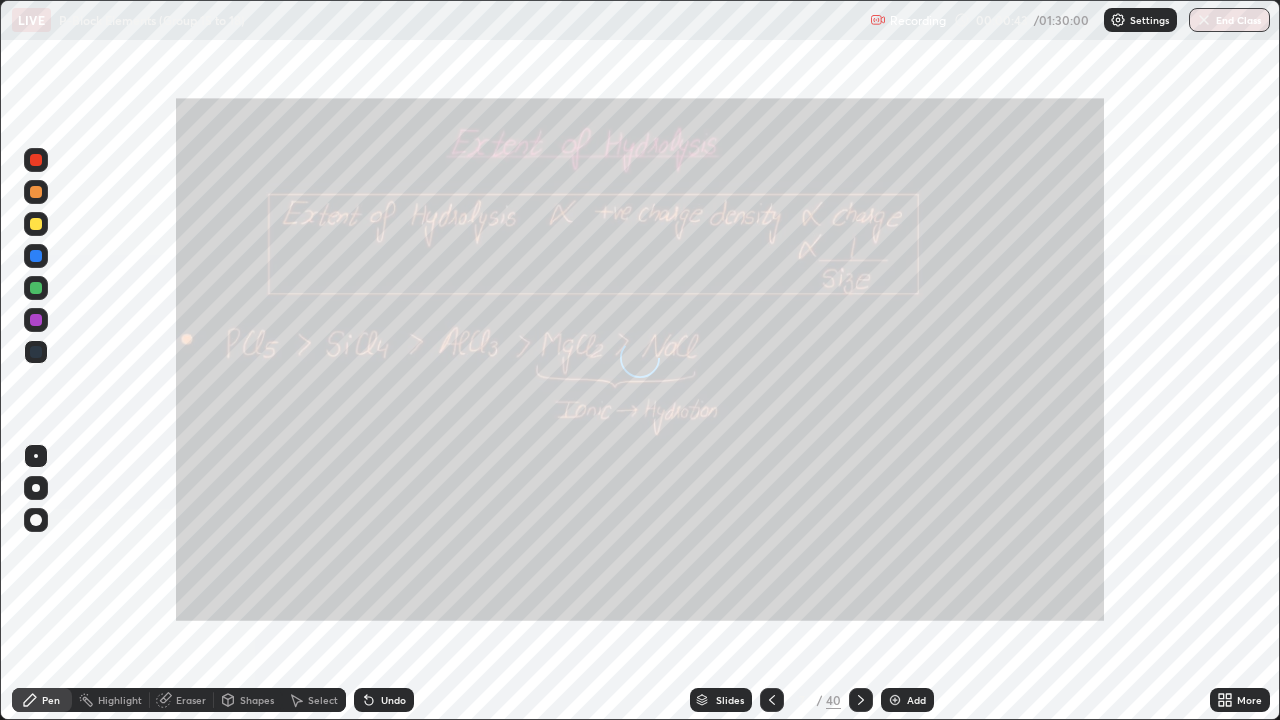 click at bounding box center (861, 700) 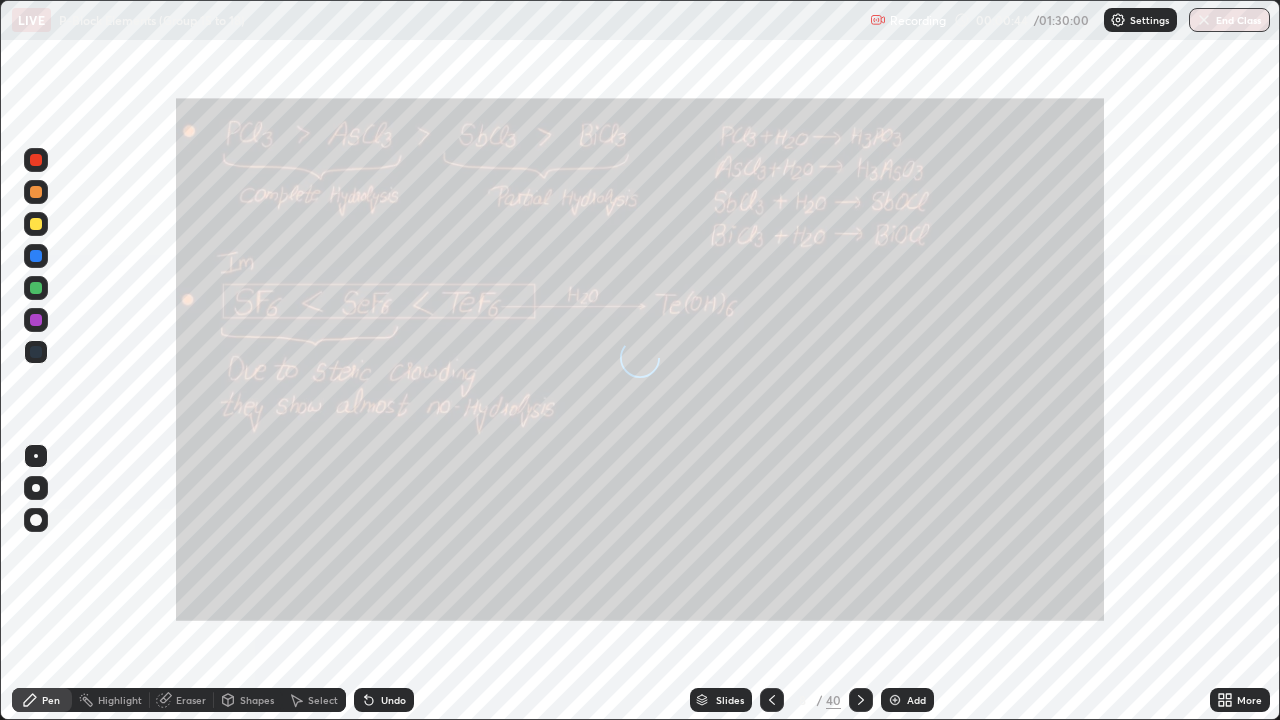 click 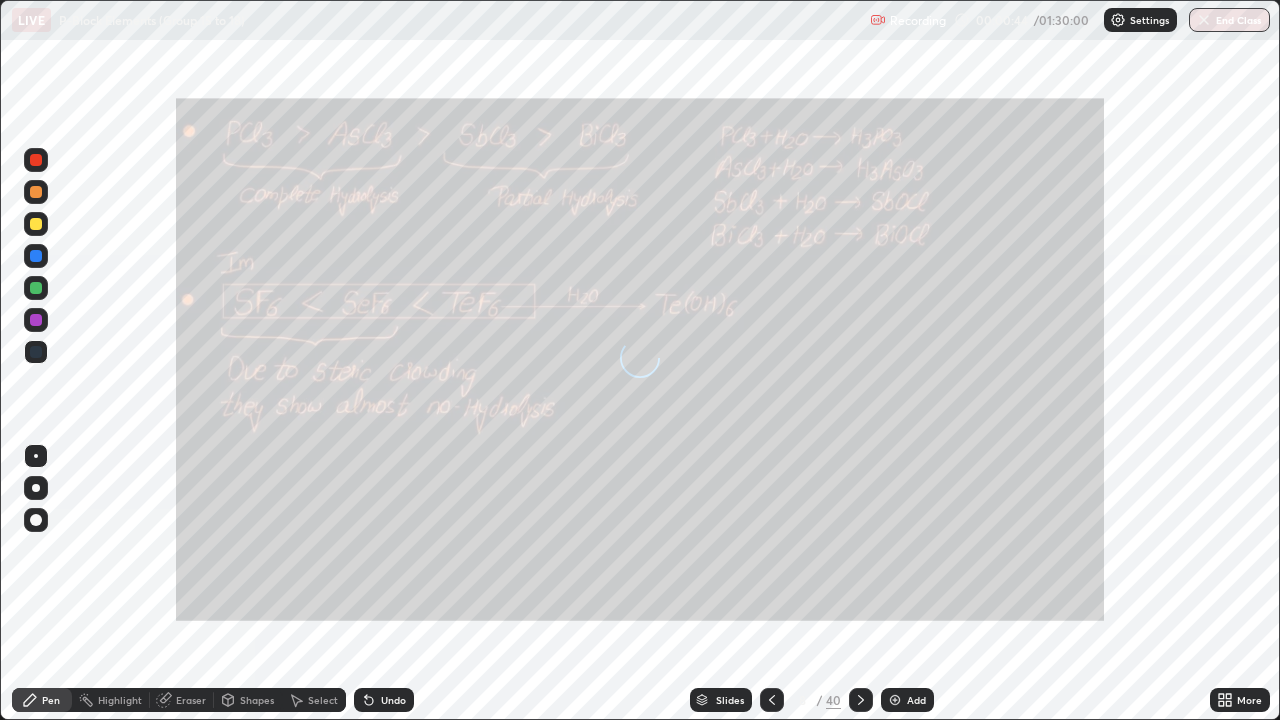 click 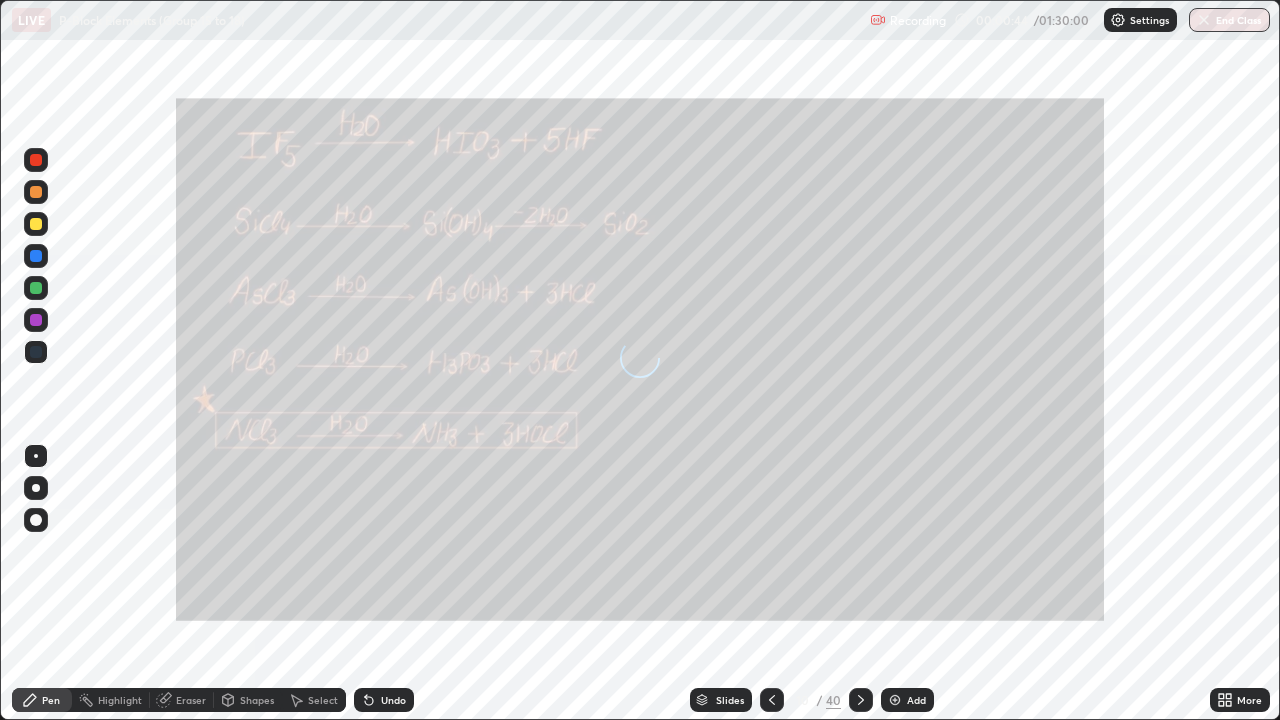 click 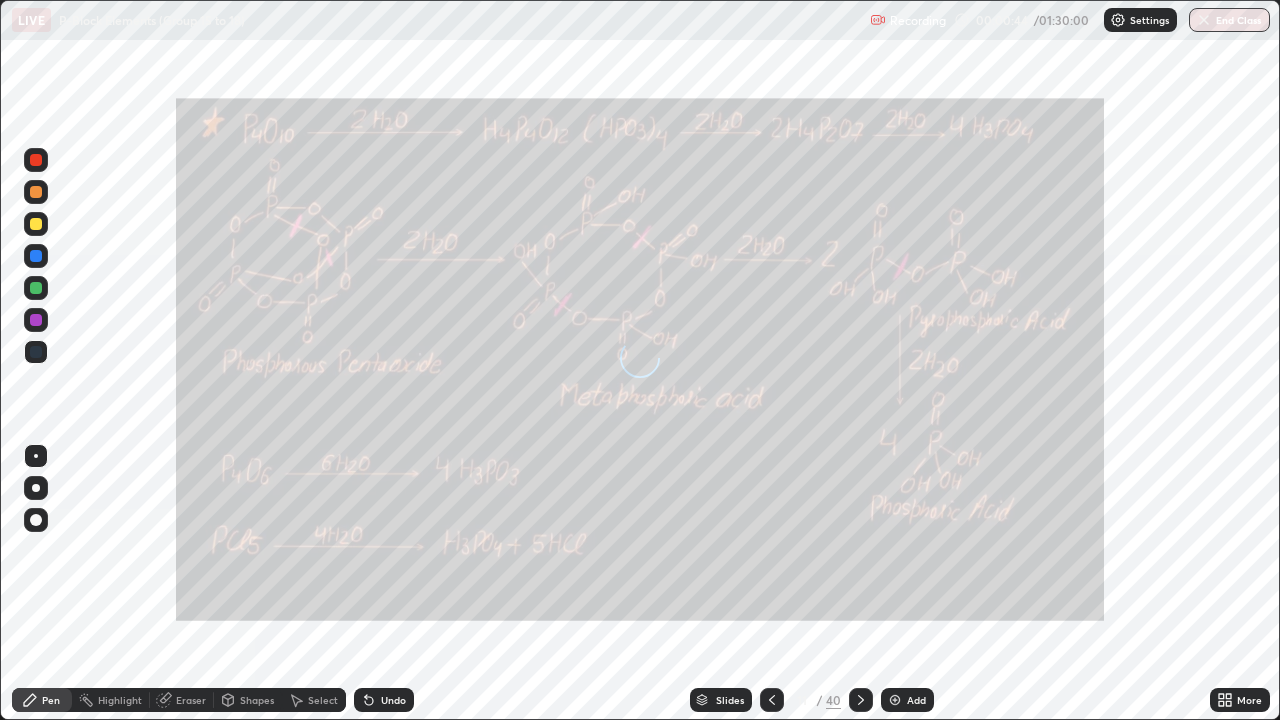 click 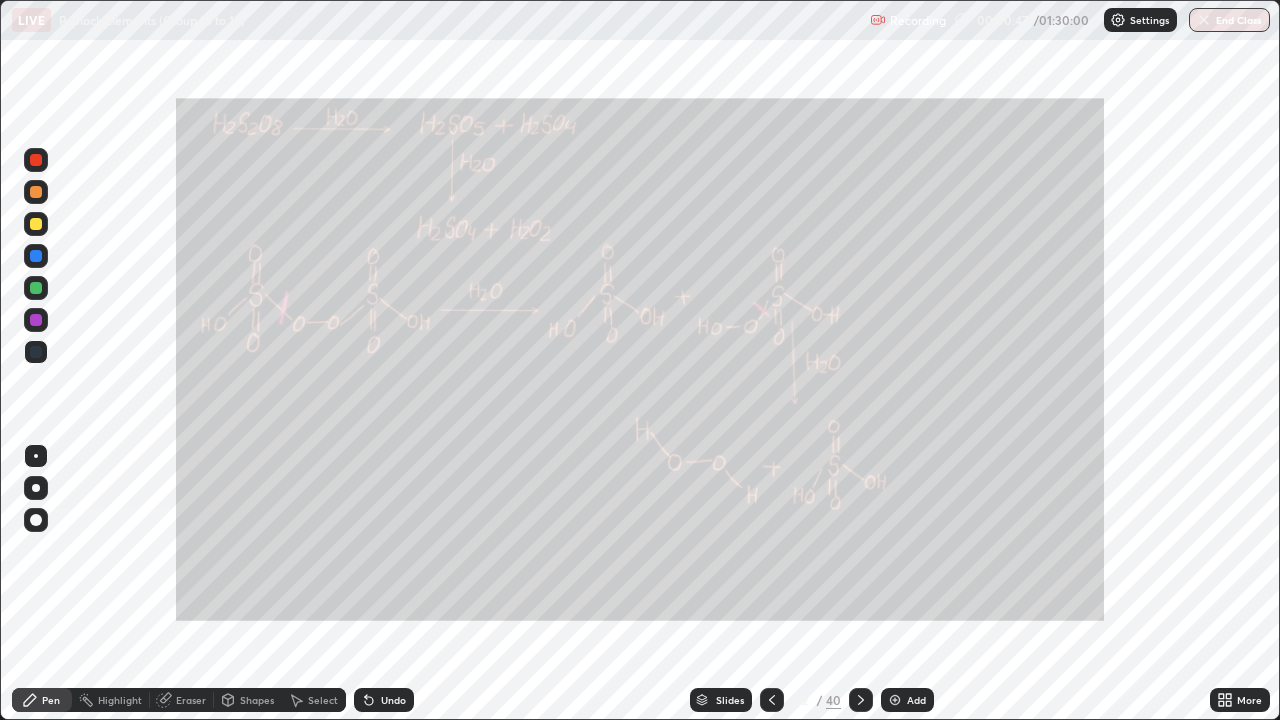 click 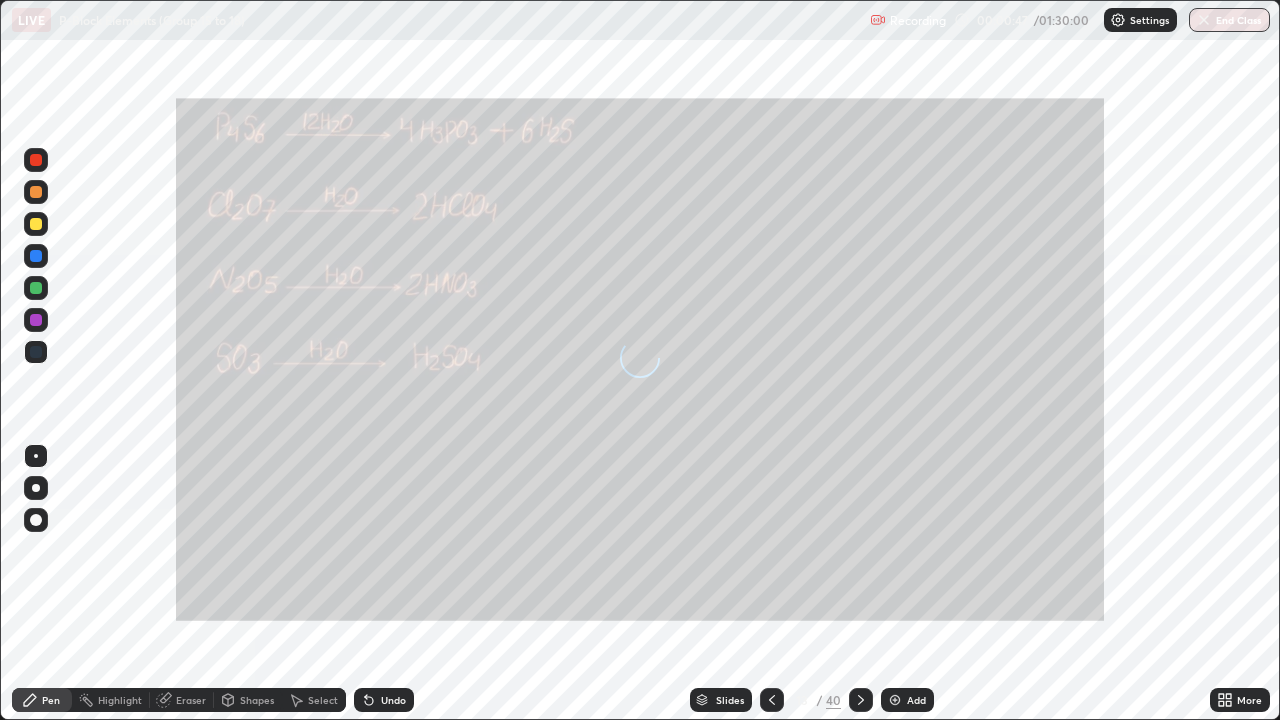 click 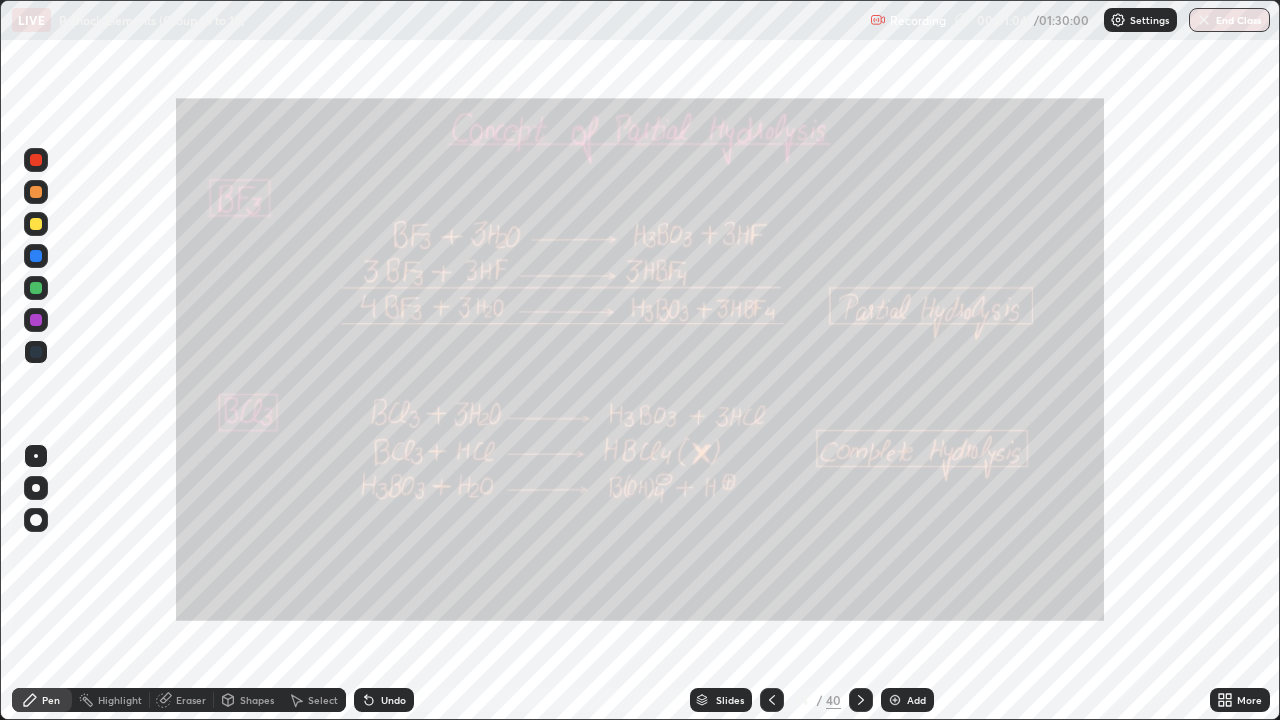 click at bounding box center [36, 160] 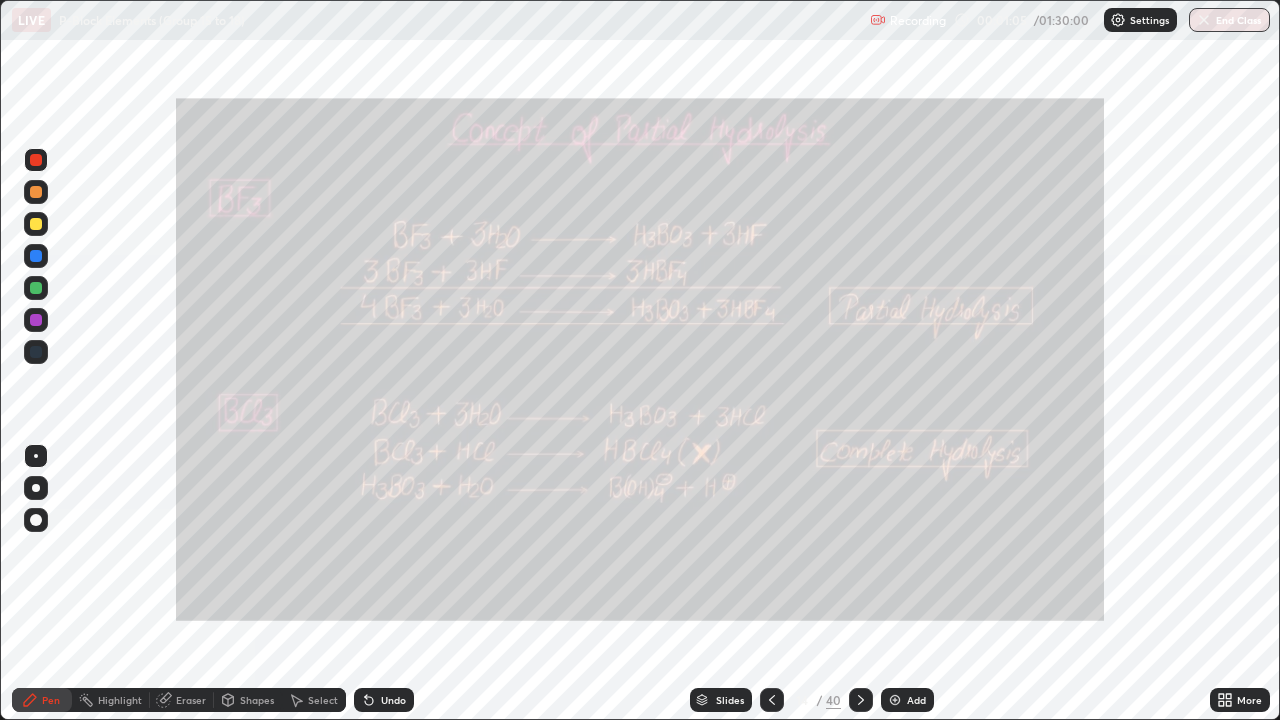 click on "Highlight" at bounding box center [120, 700] 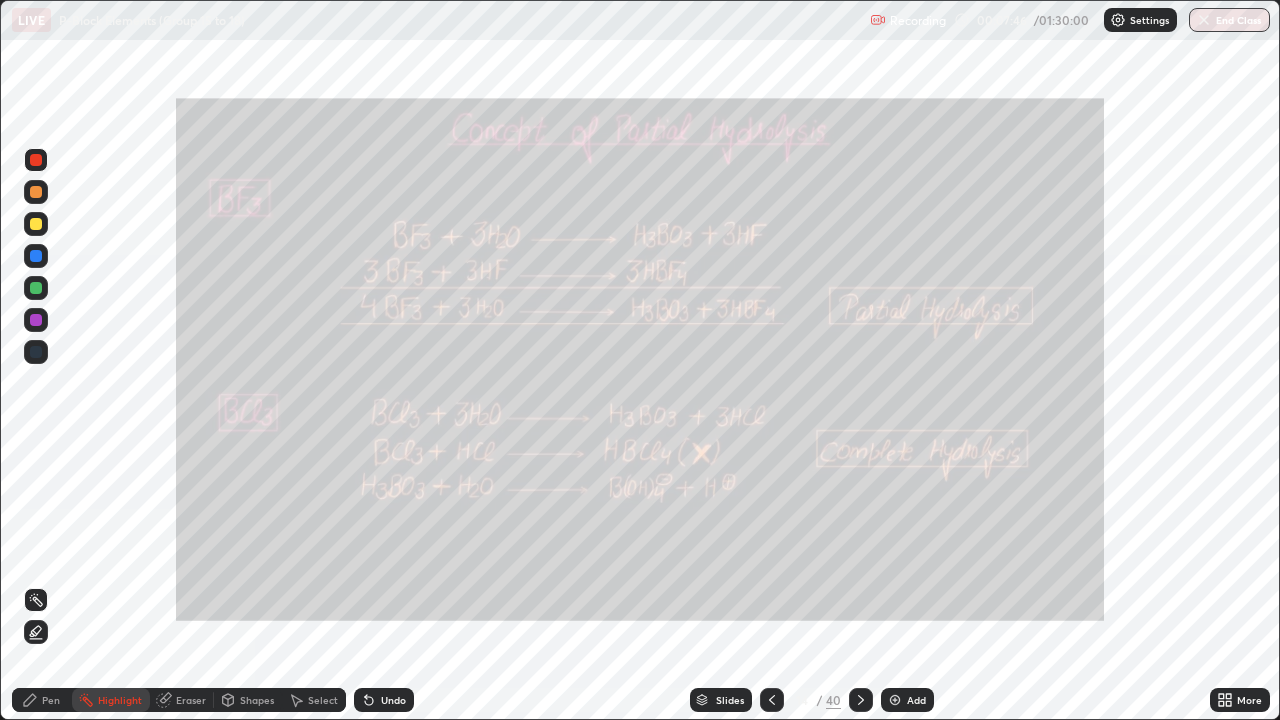 click 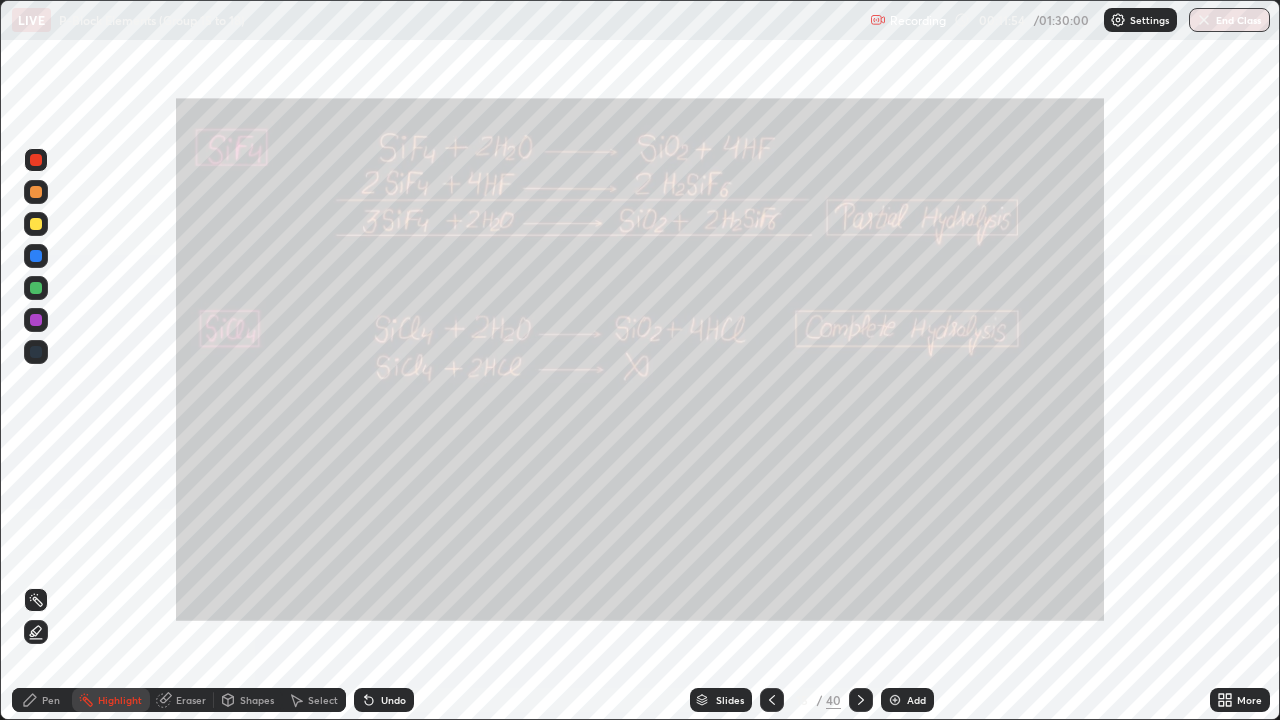 click 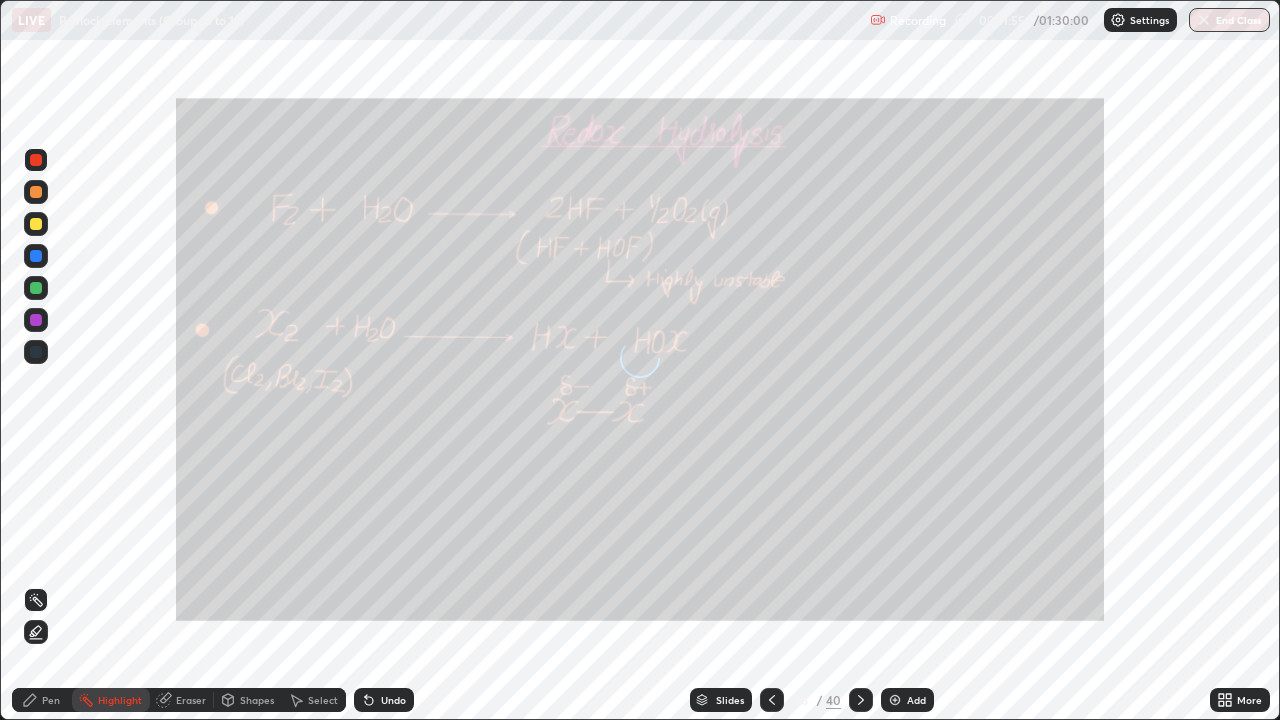 click 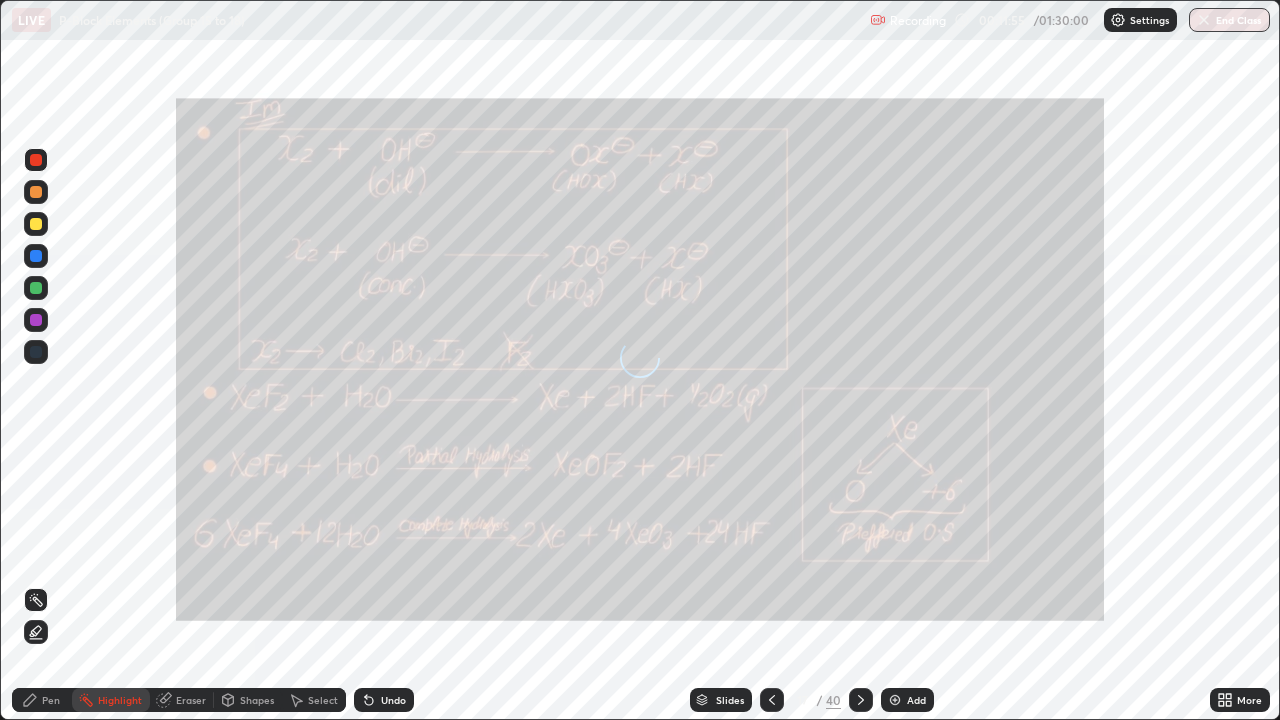 click 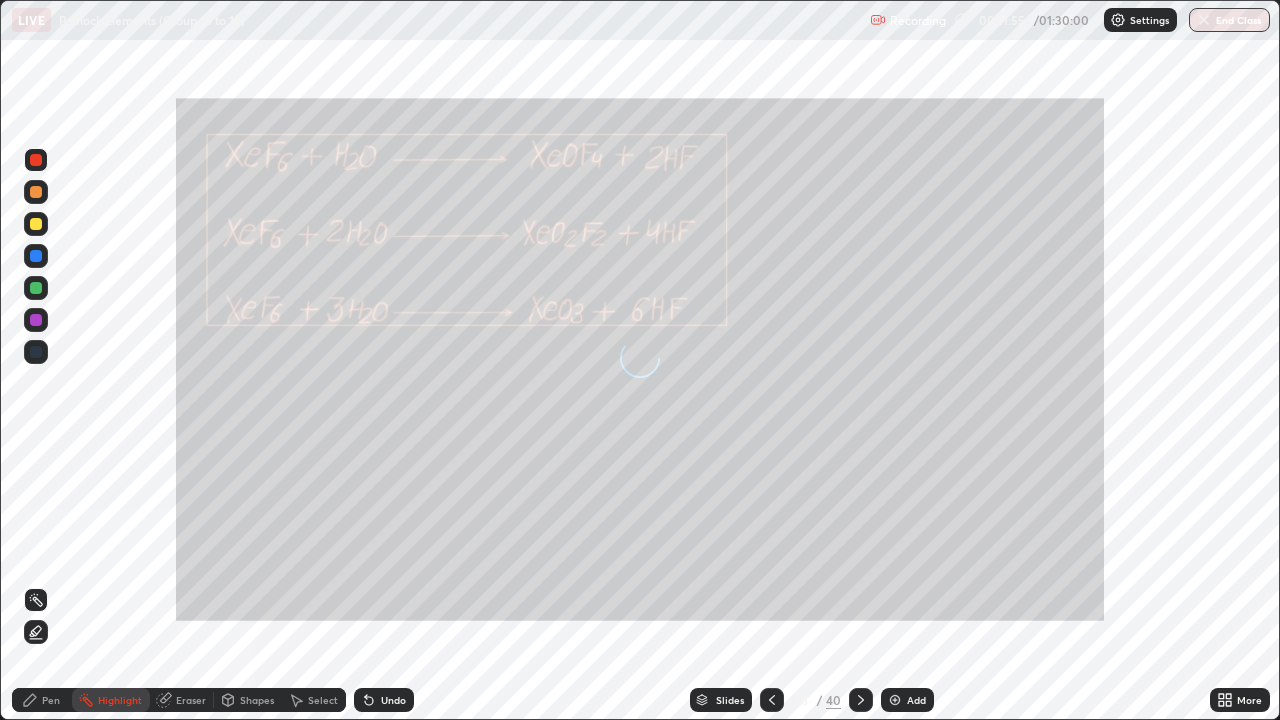 click 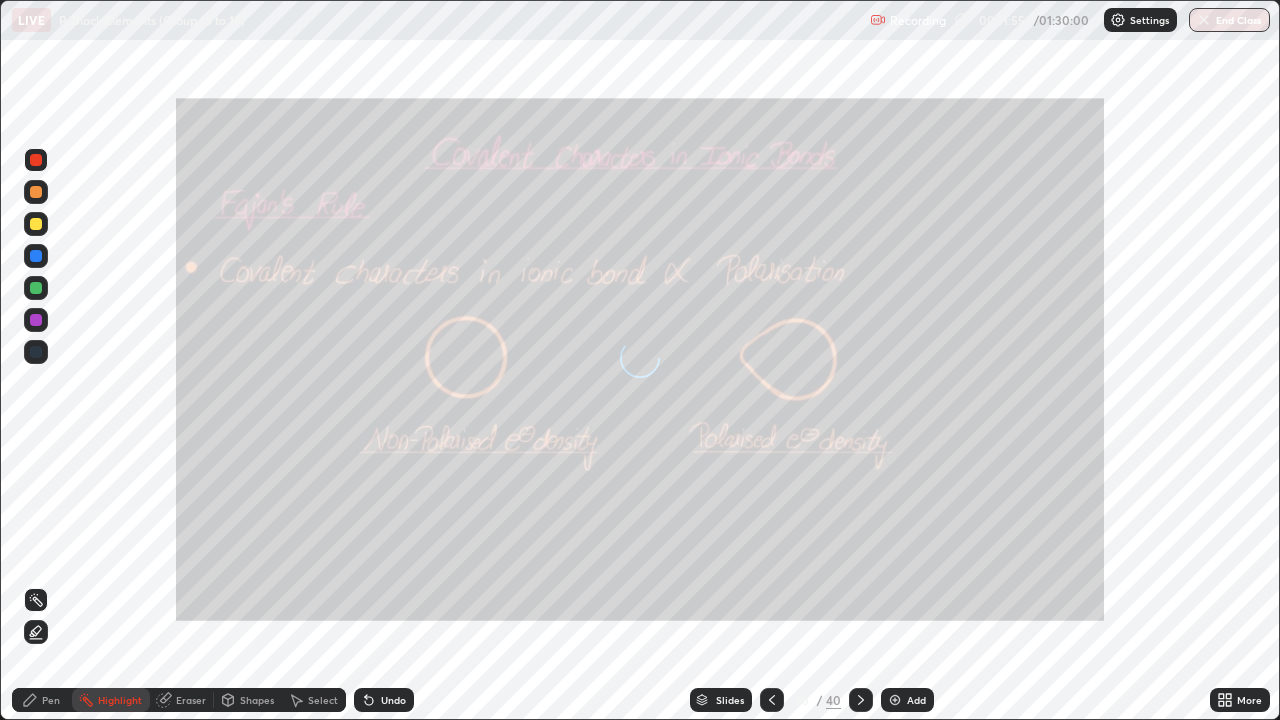 click 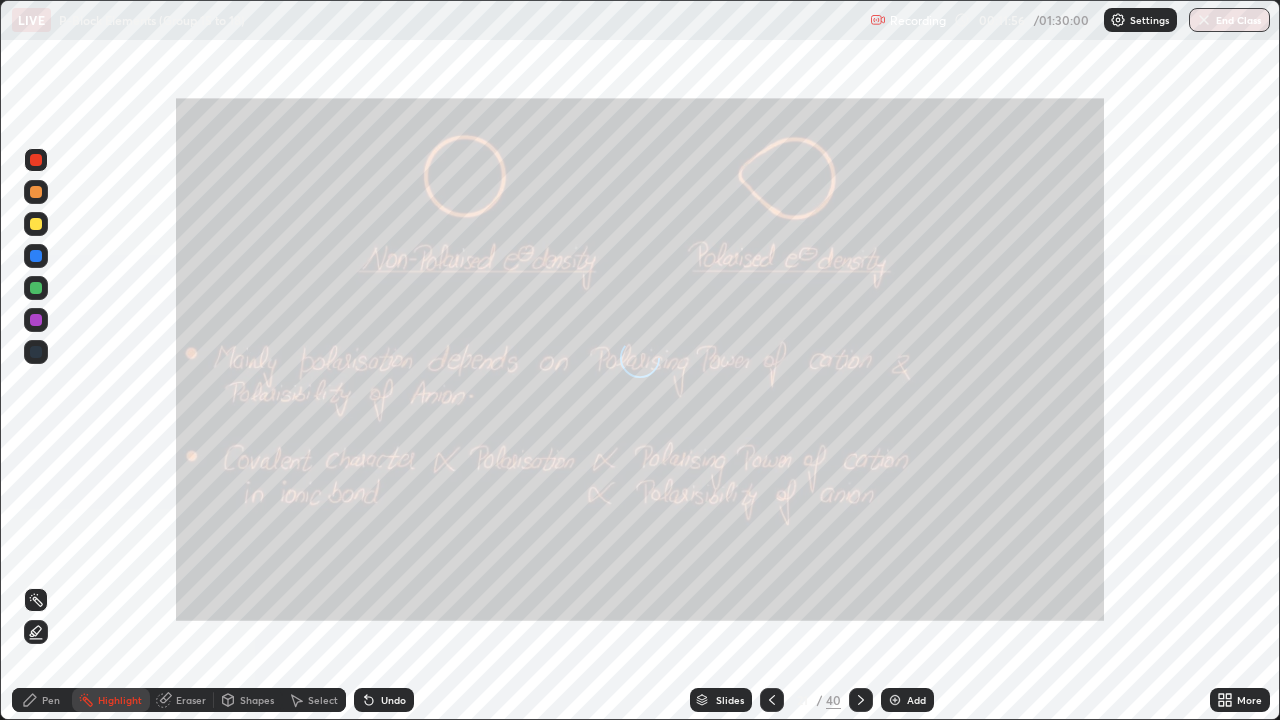 click 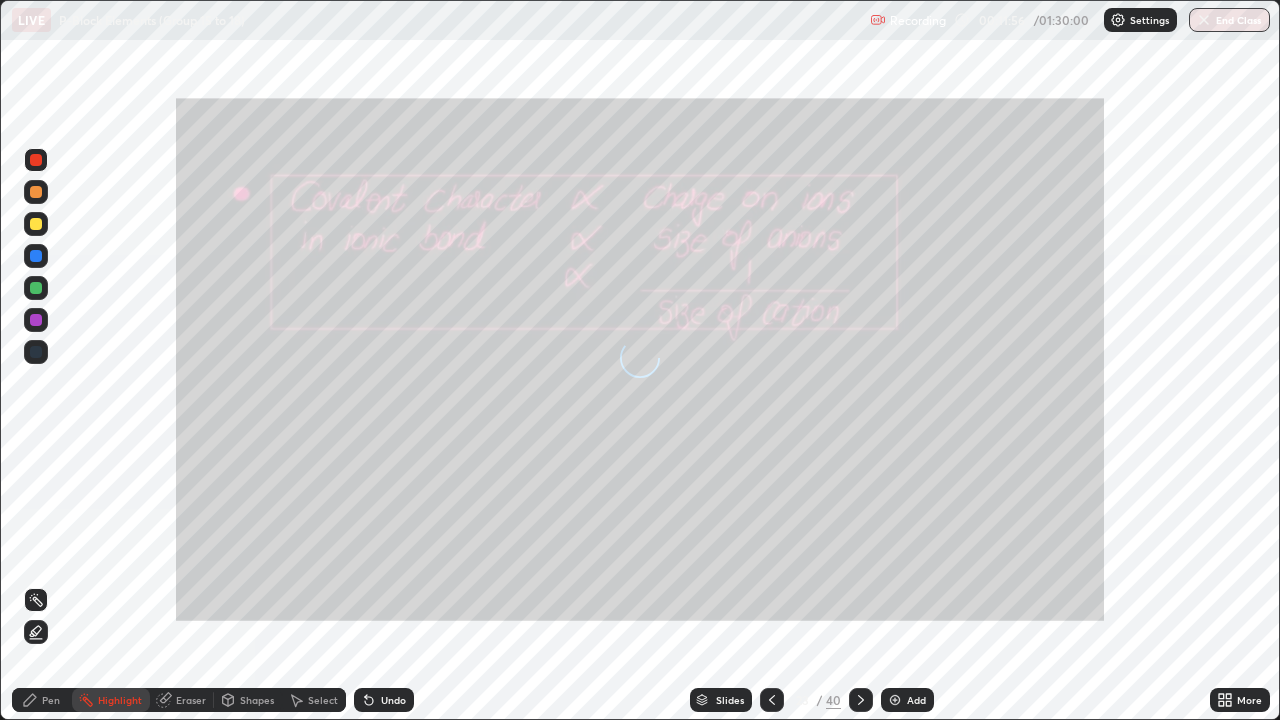 click 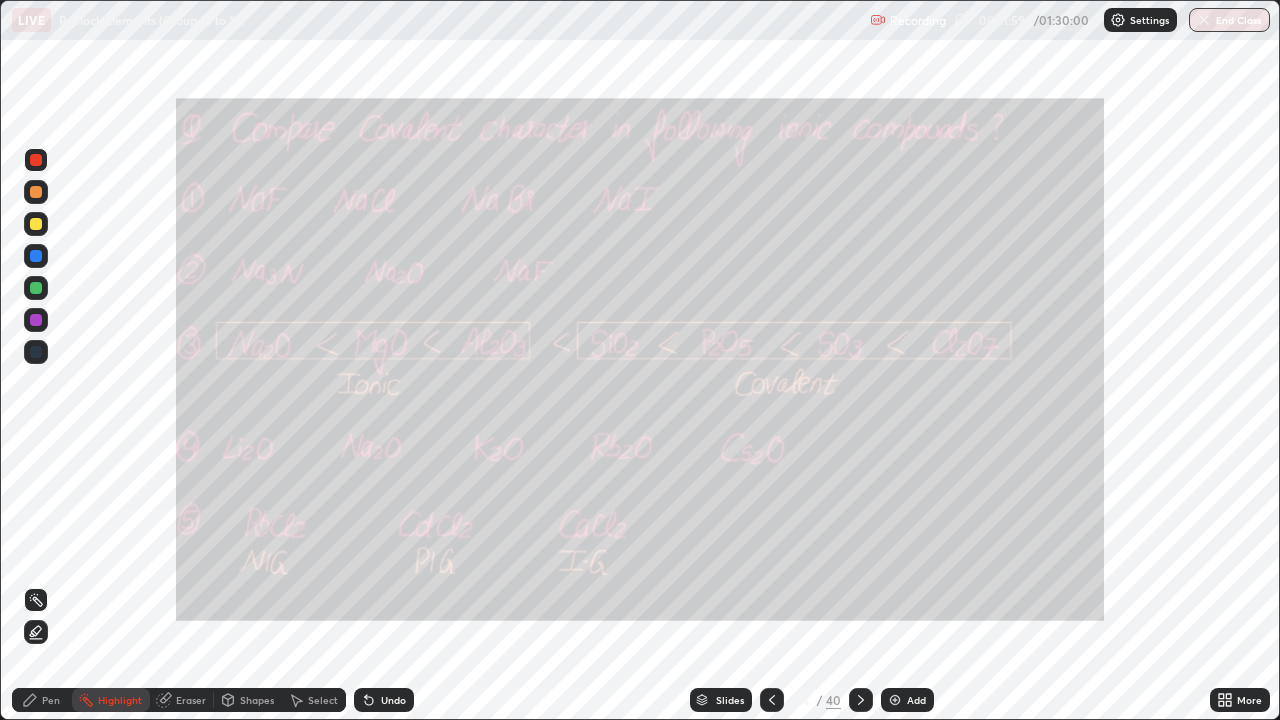 click 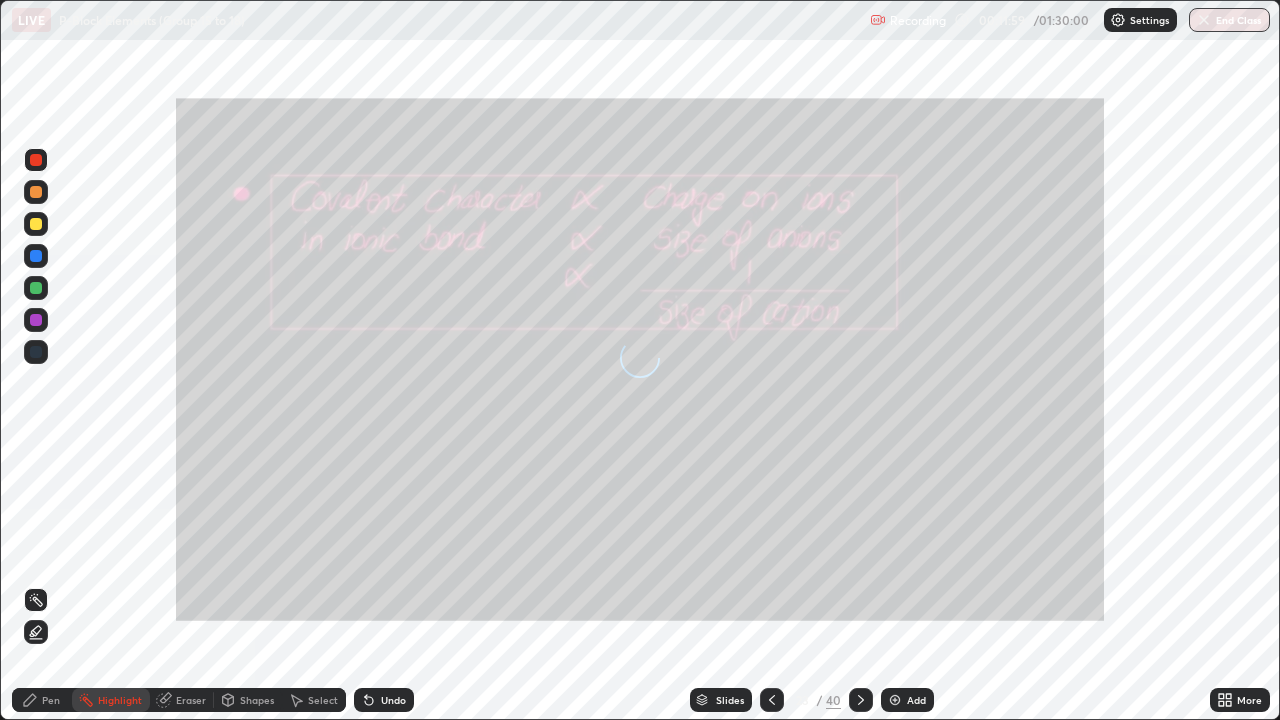click 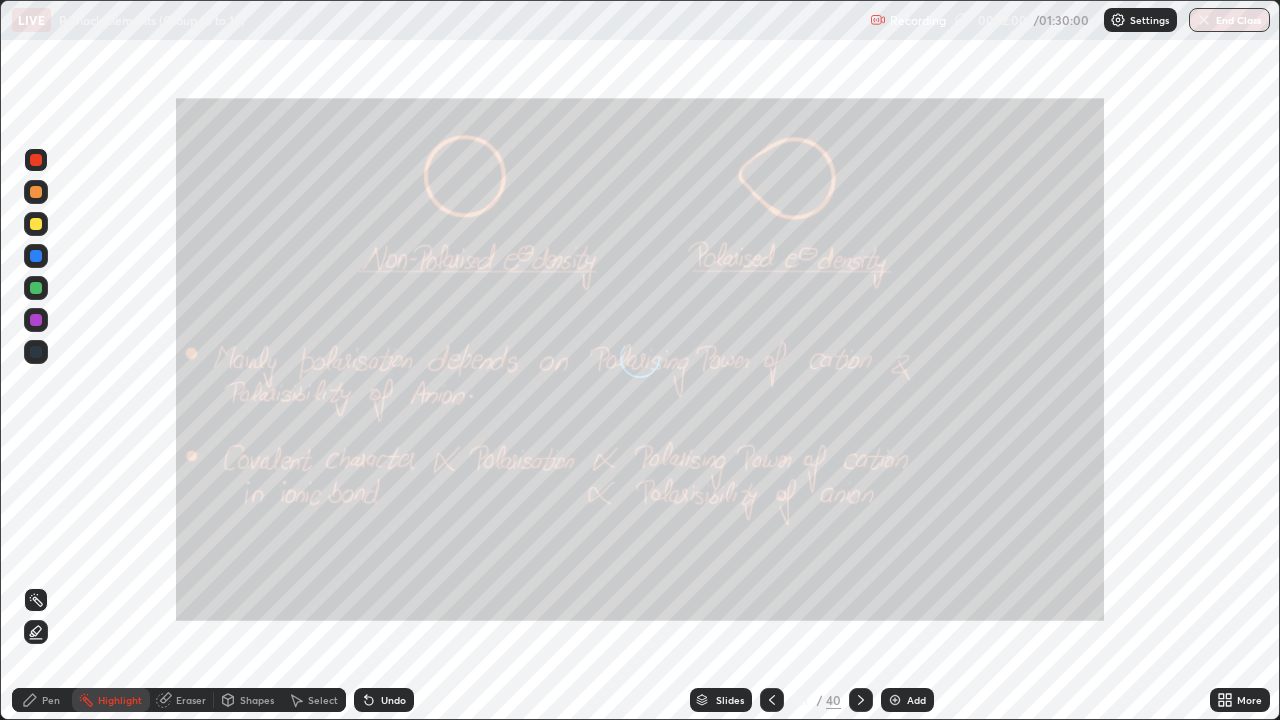 click 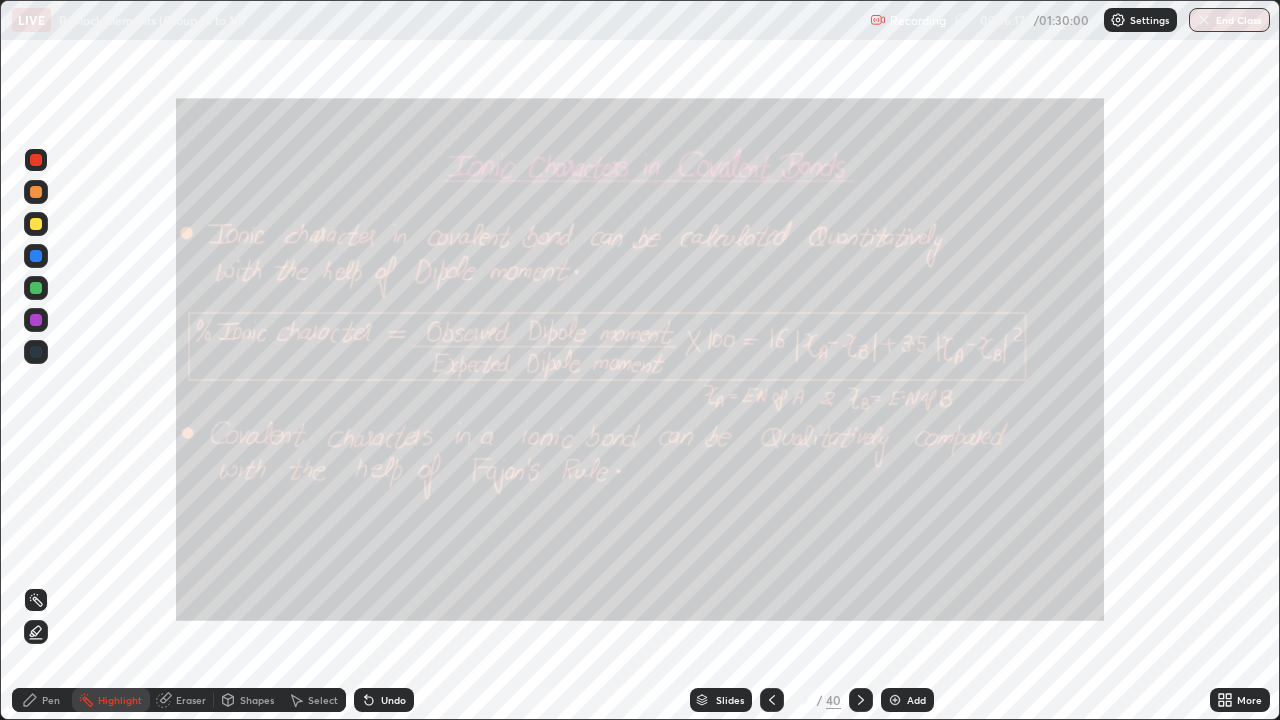 click 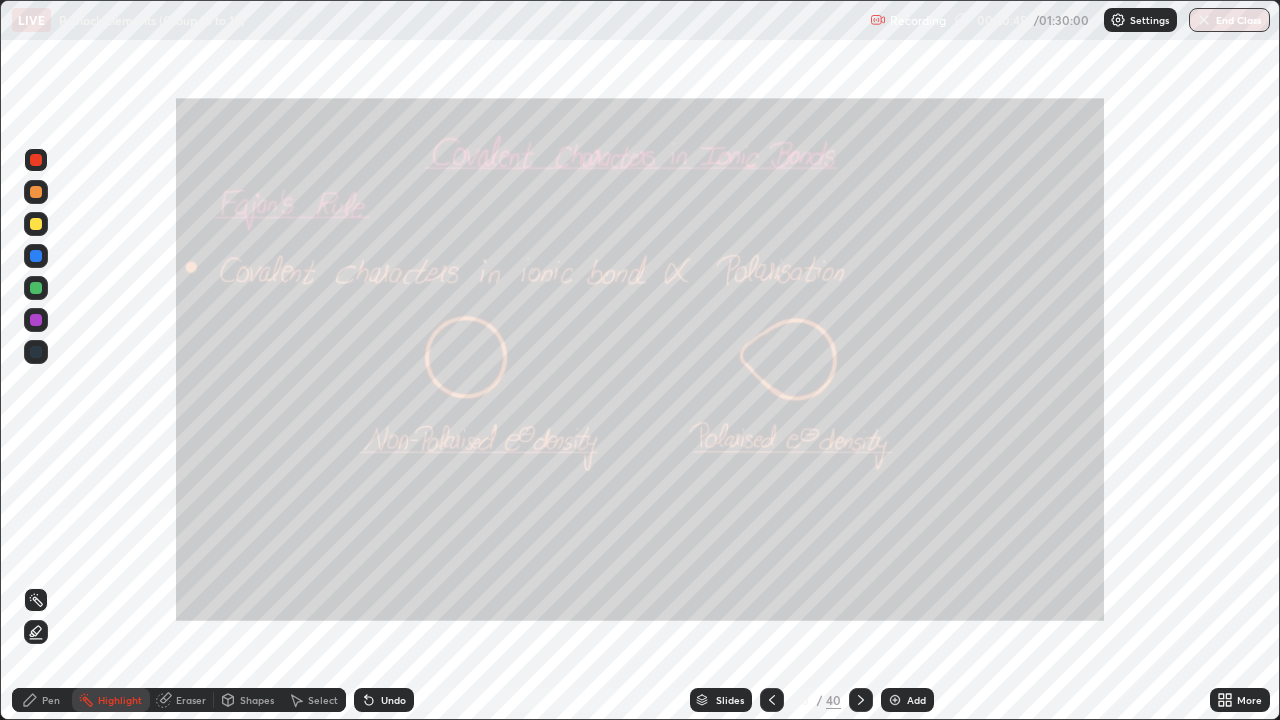 click 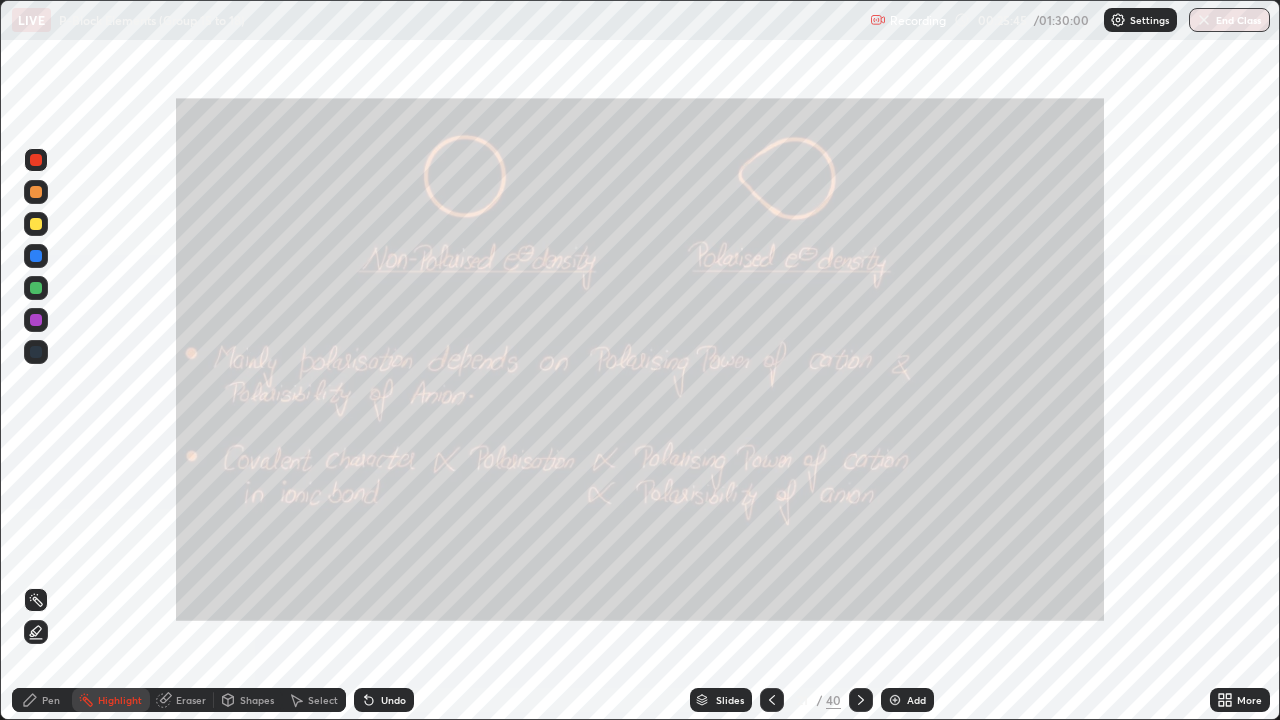 click 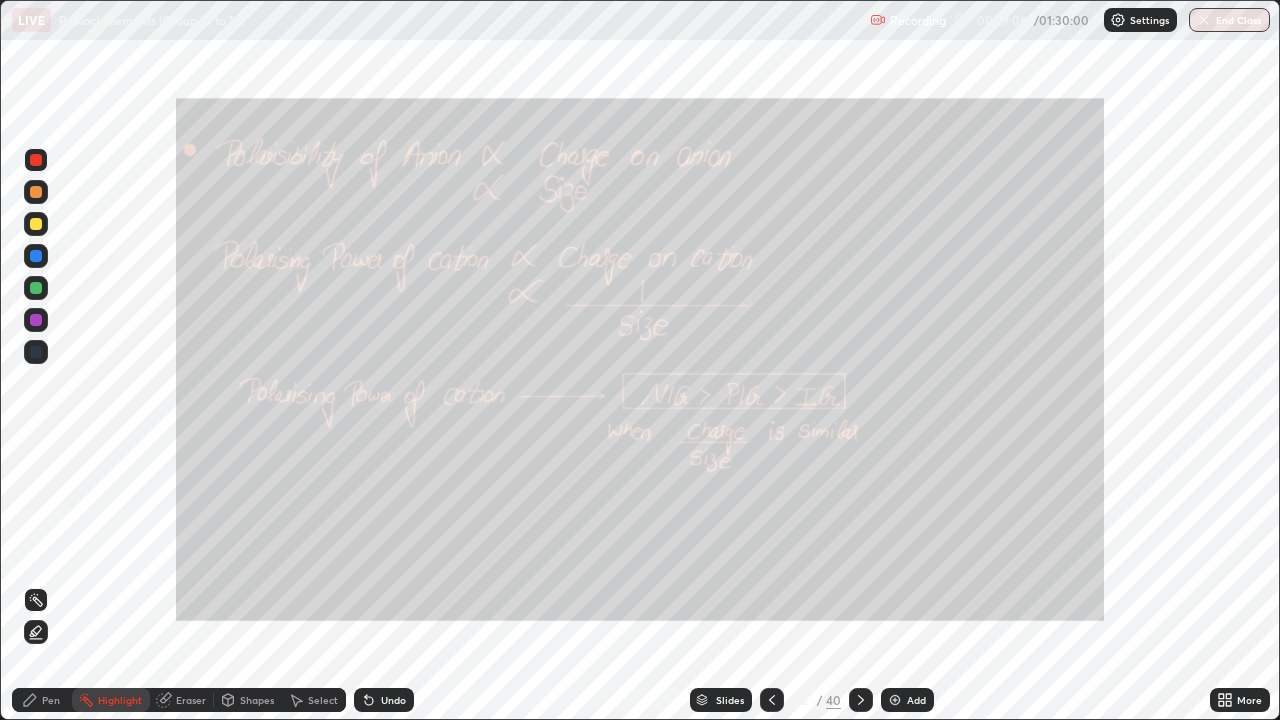 click 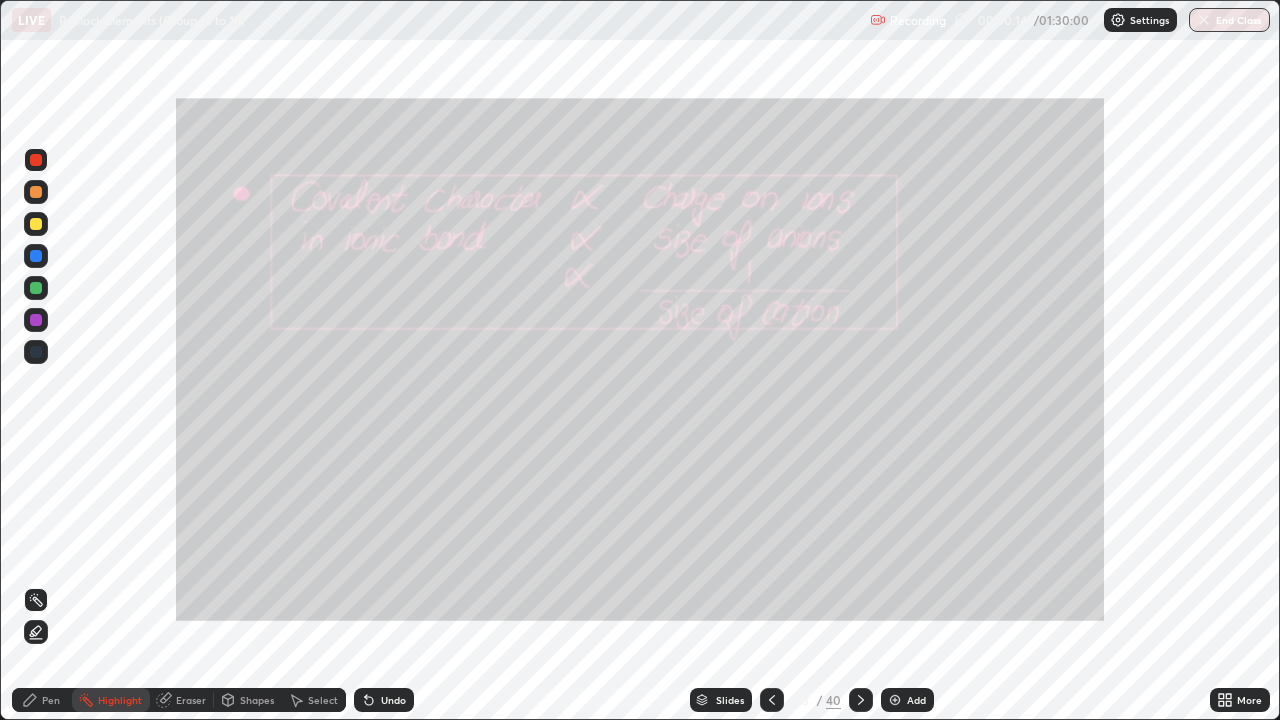 click 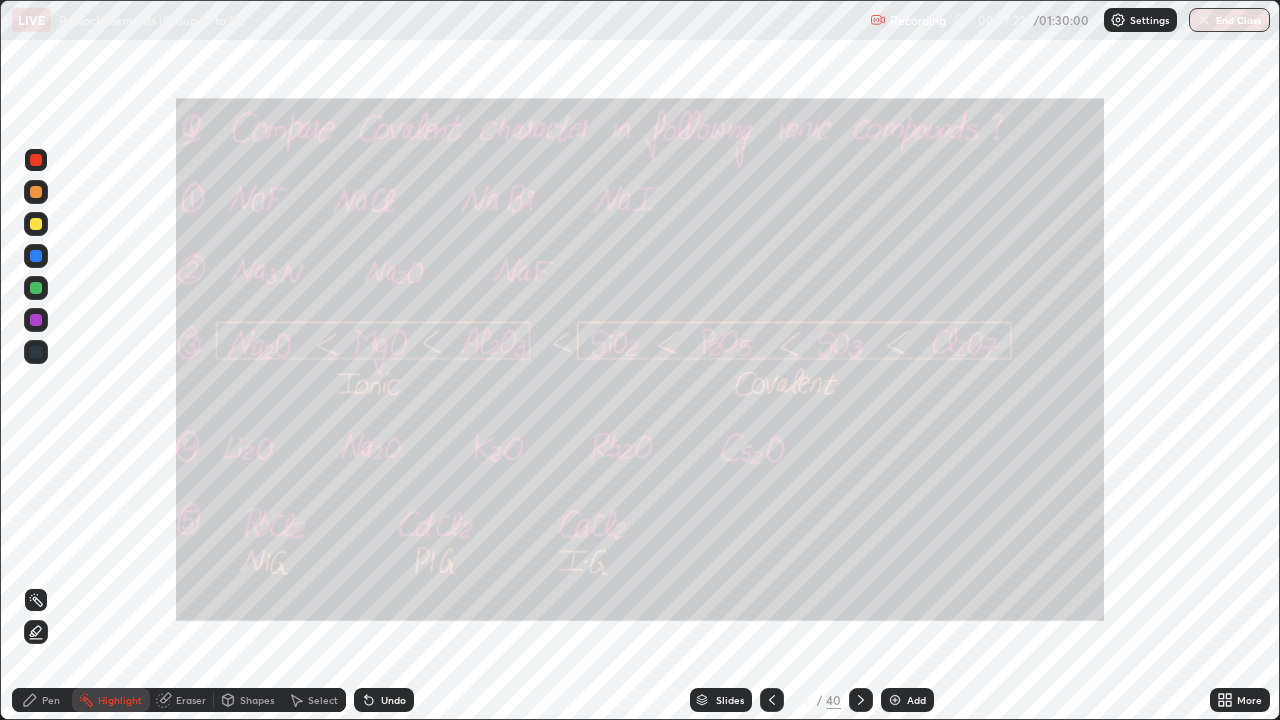 click at bounding box center [36, 192] 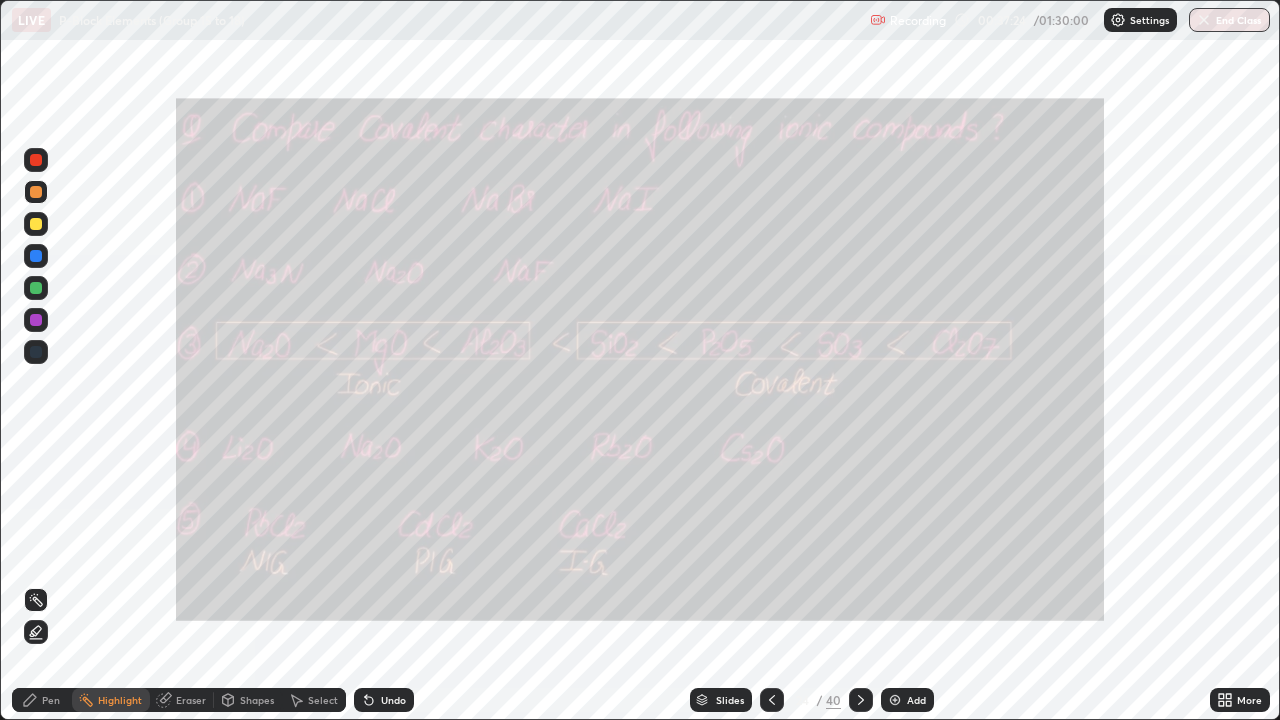 click on "Pen" at bounding box center [42, 700] 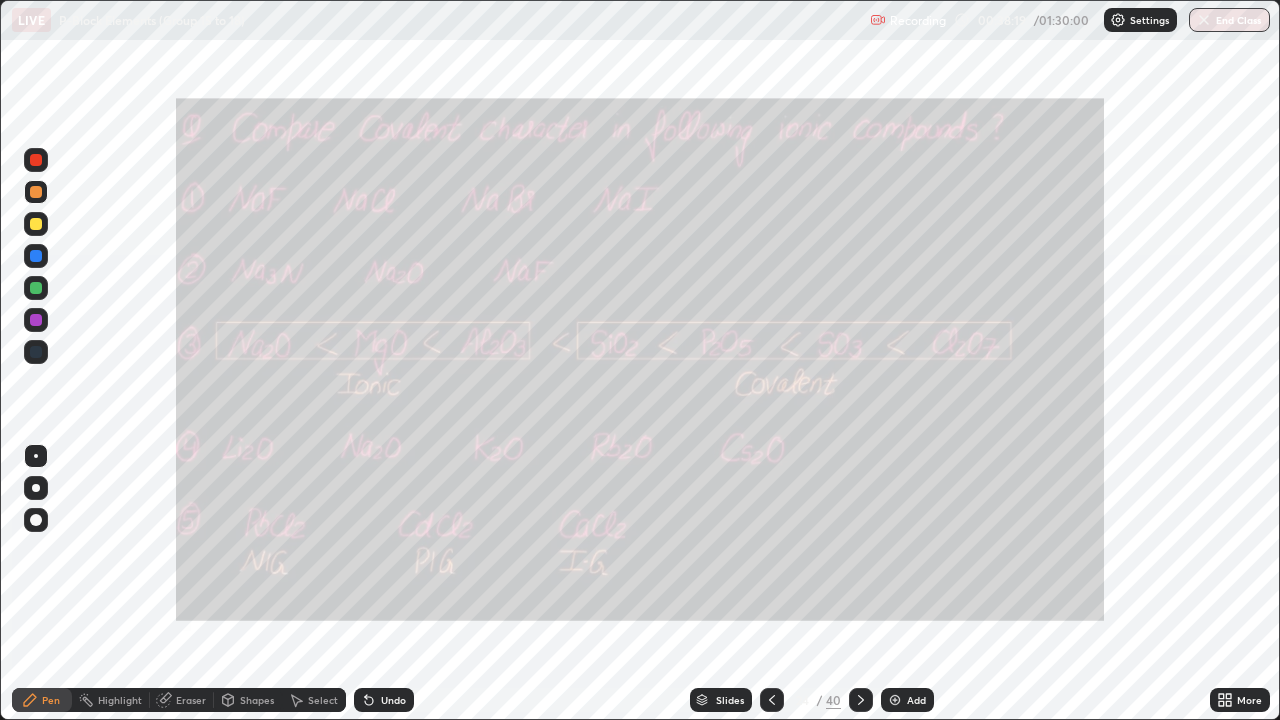 click 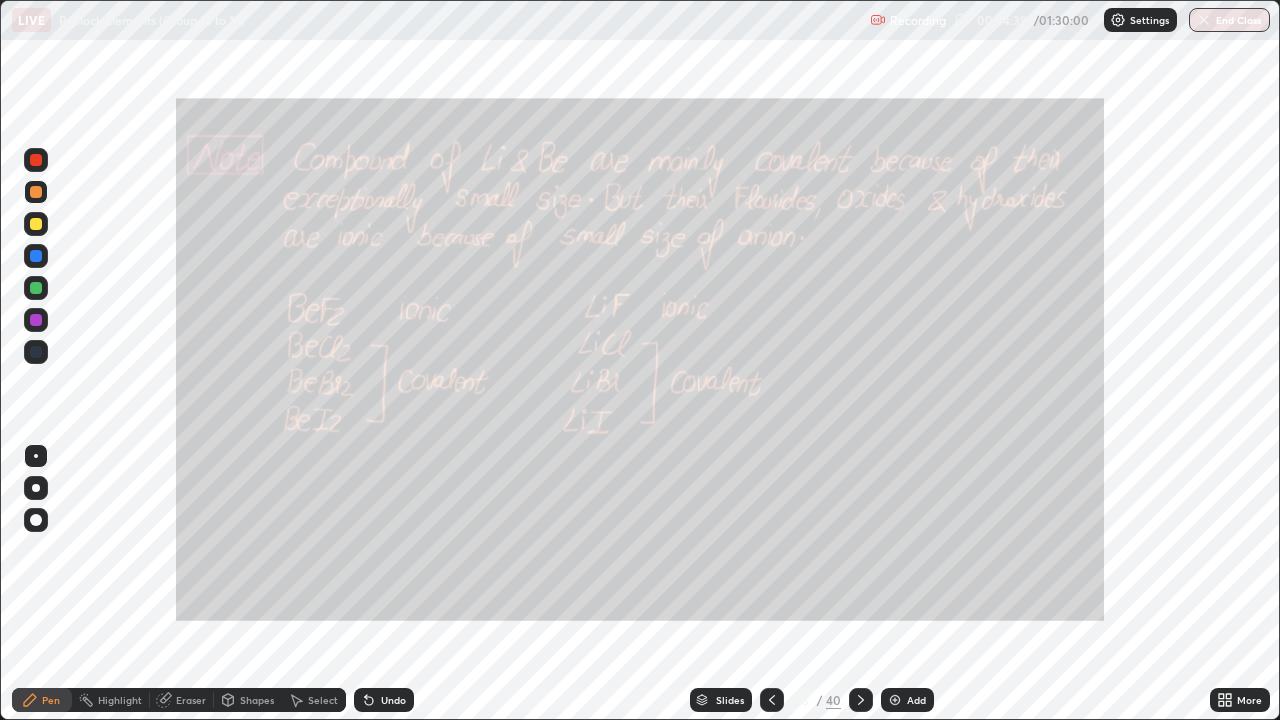 click 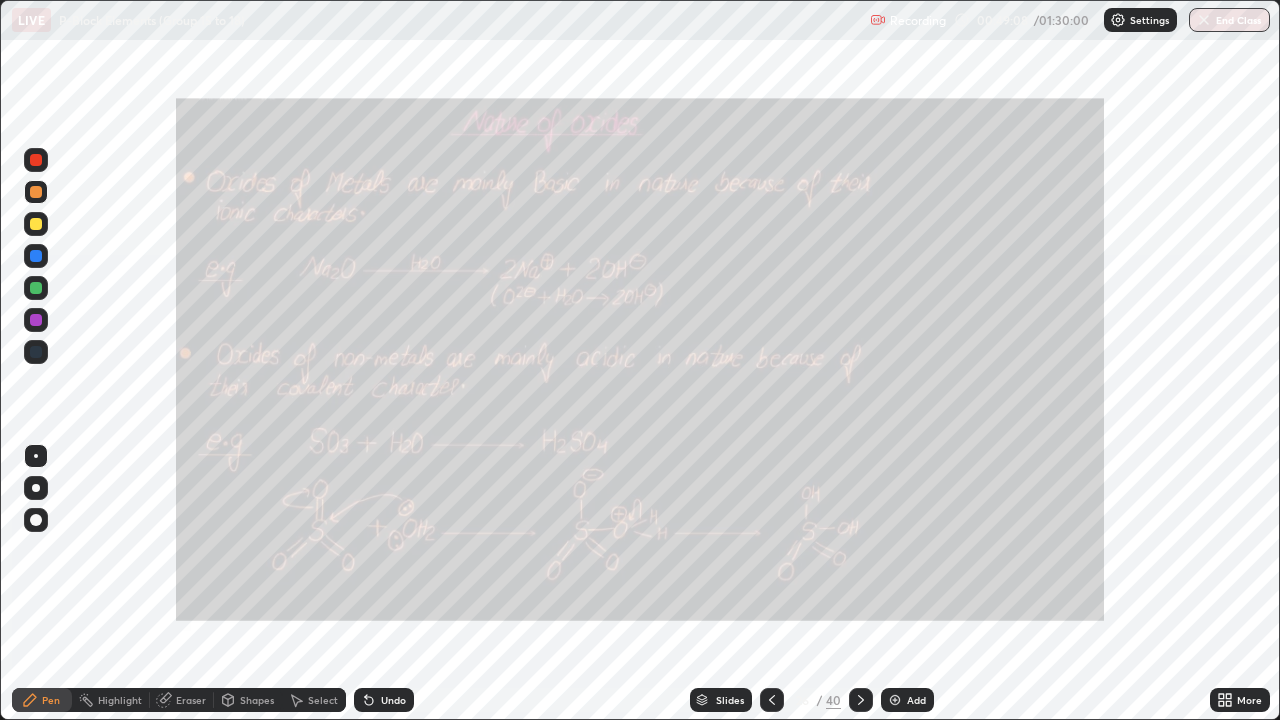 click on "Highlight" at bounding box center [111, 700] 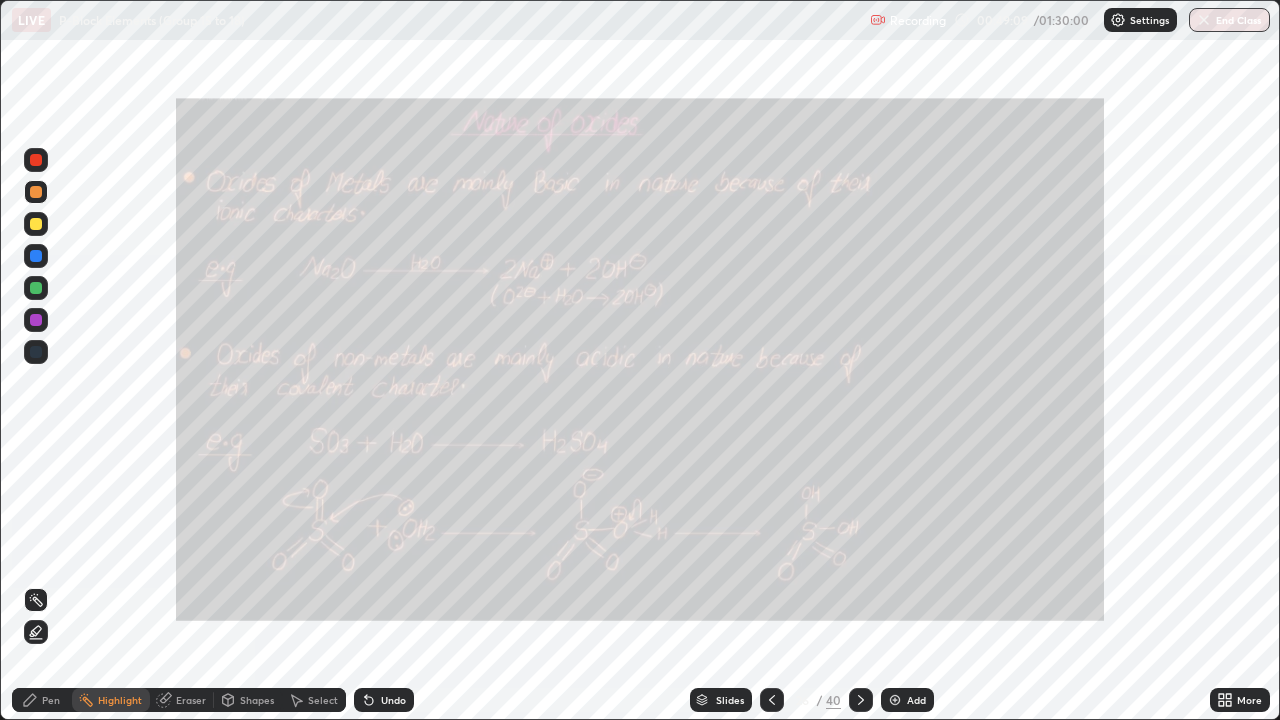 click at bounding box center [36, 160] 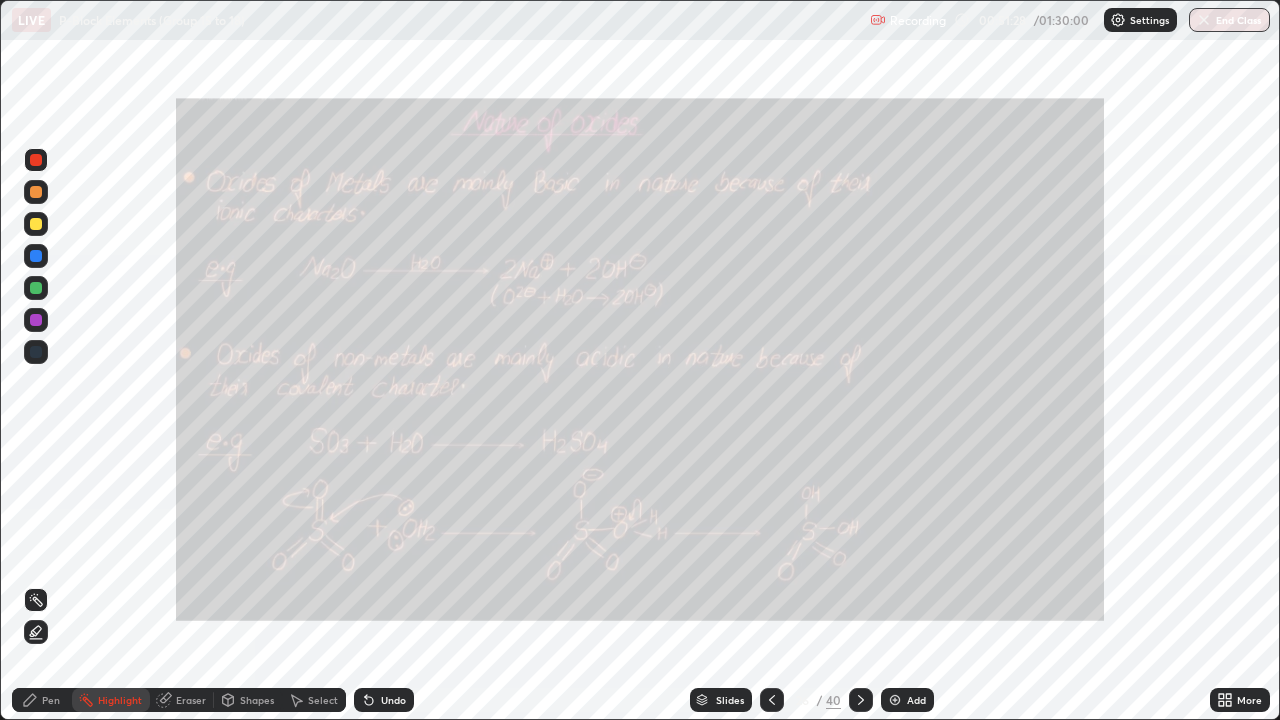 click 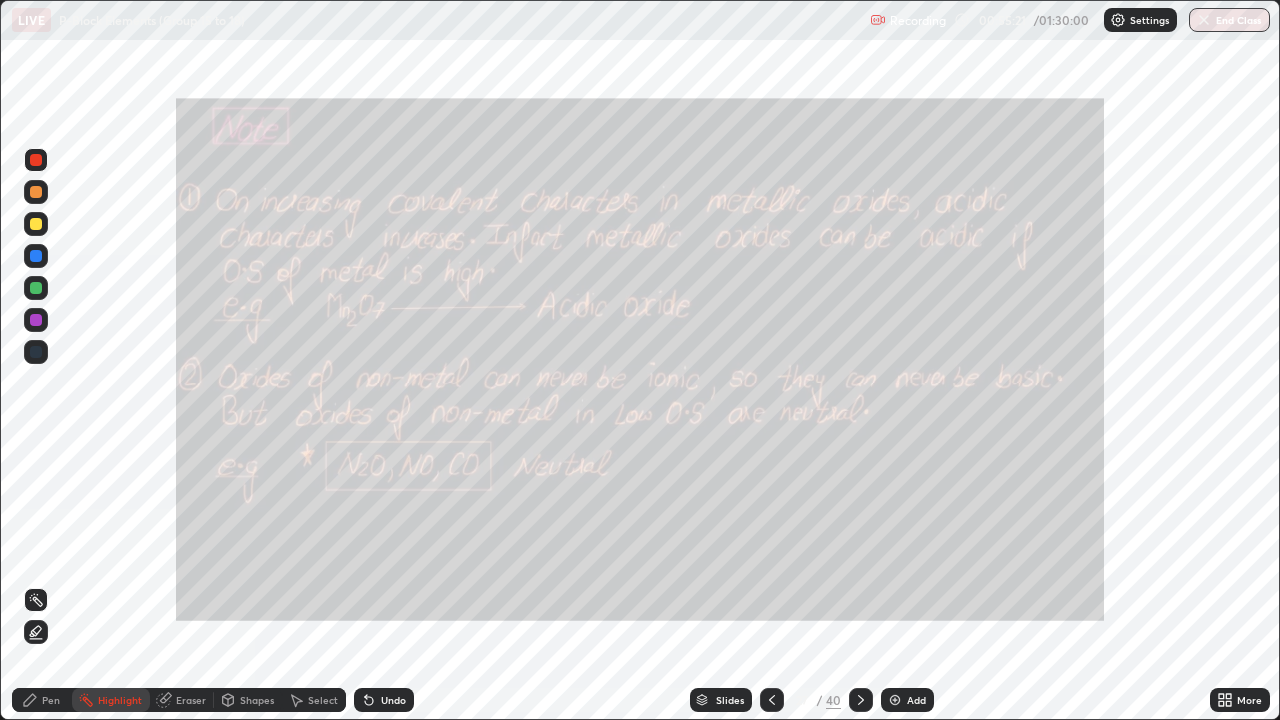 click 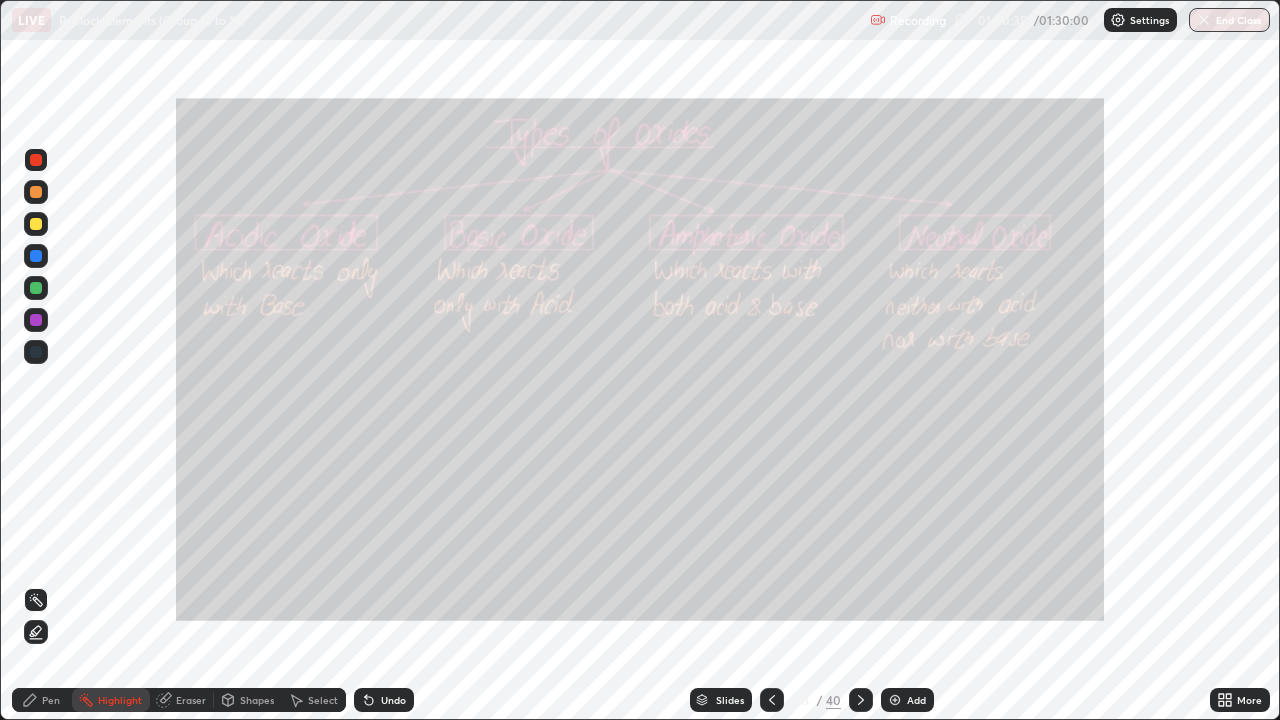 click 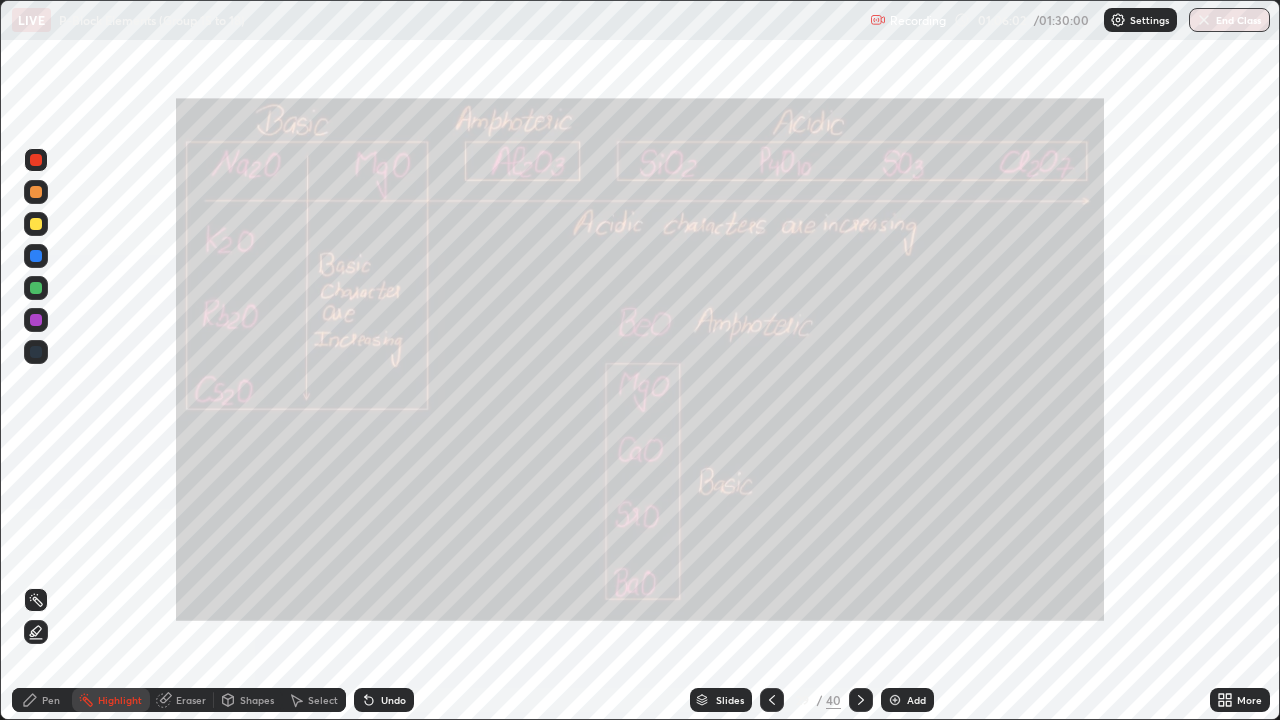 click 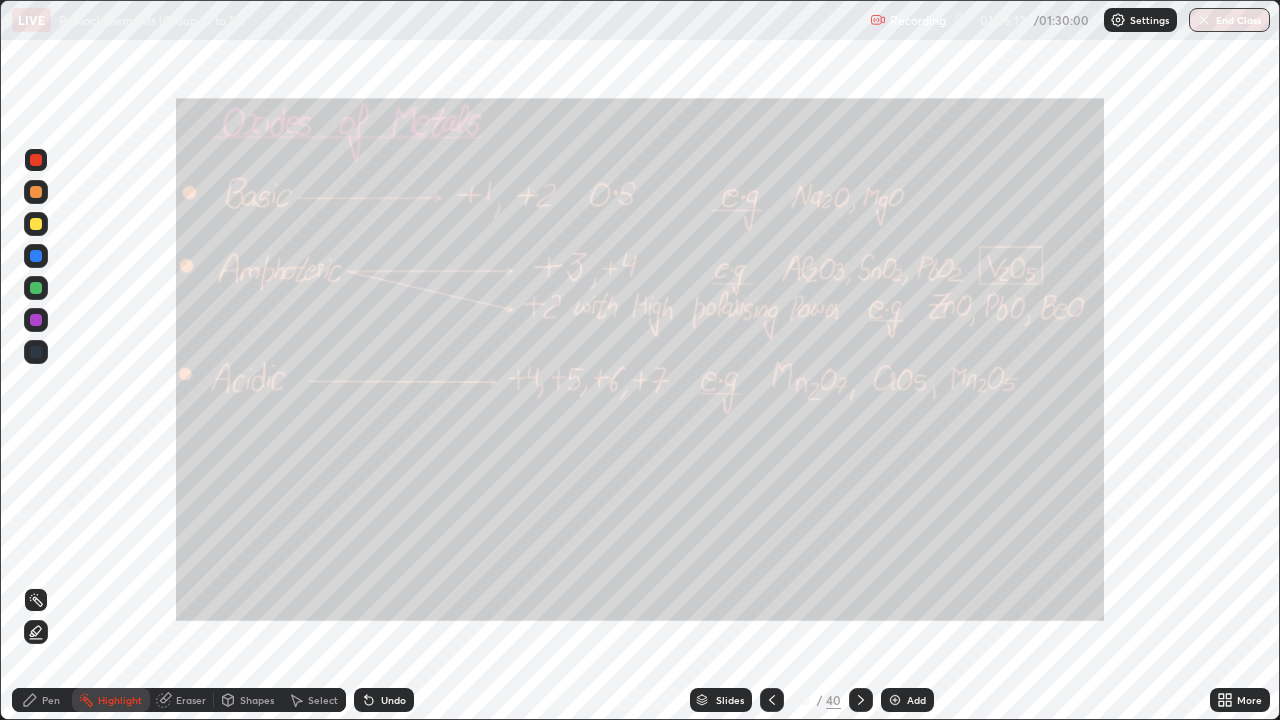 click 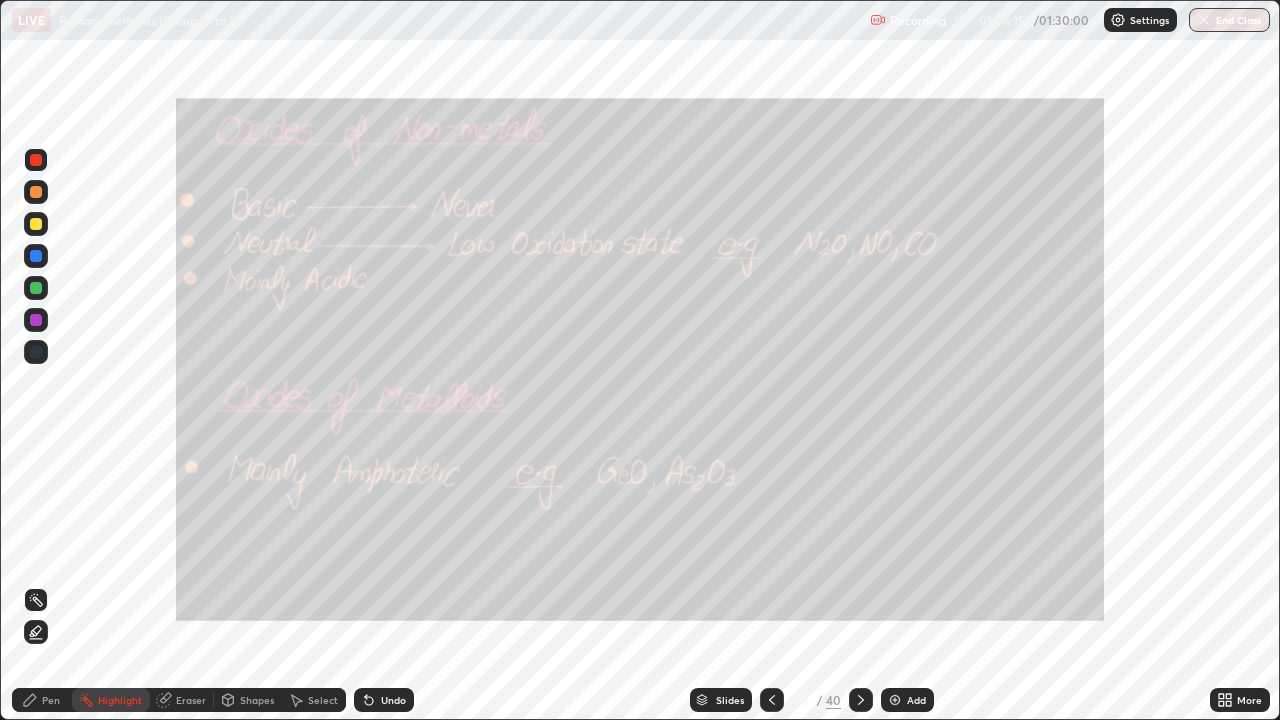 click 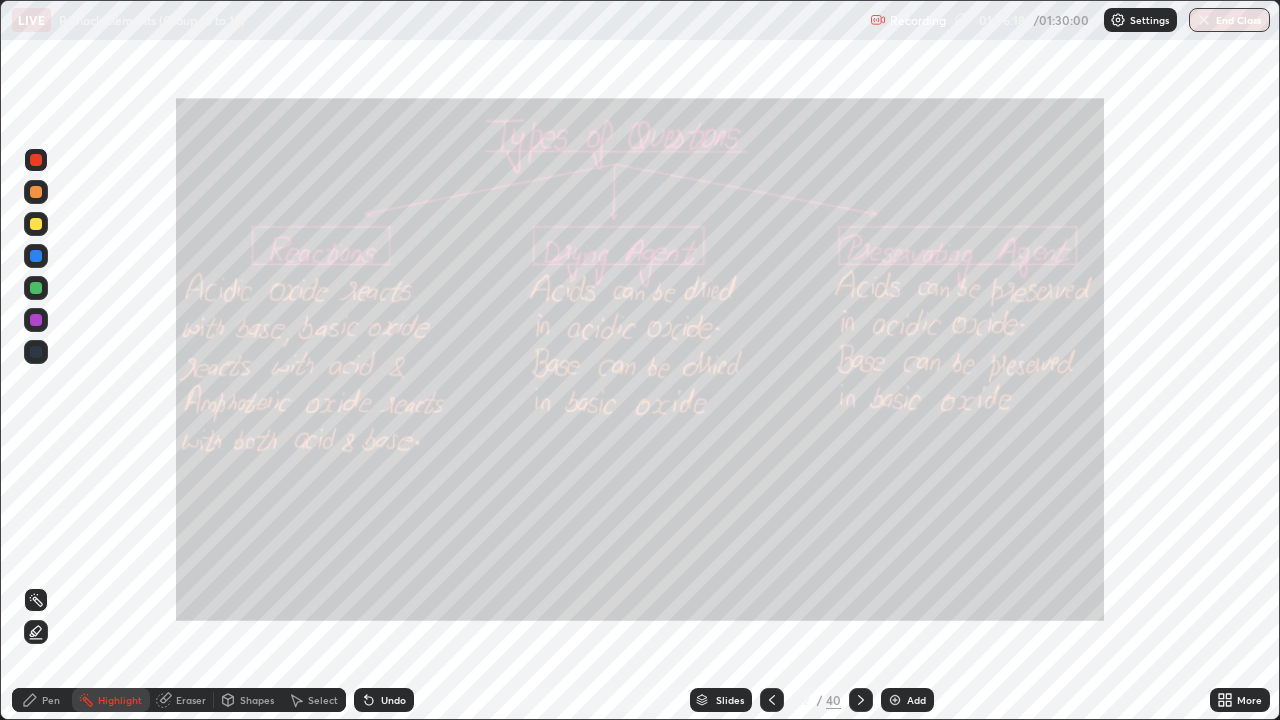click at bounding box center [861, 700] 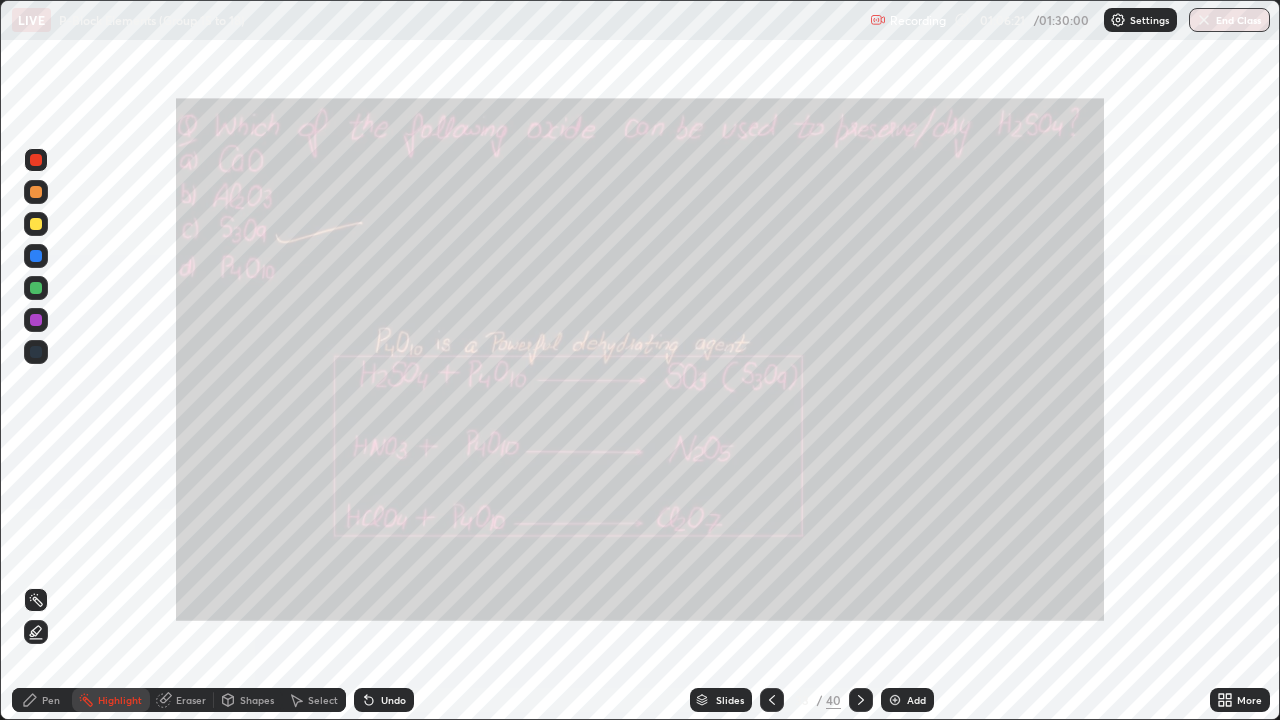 click 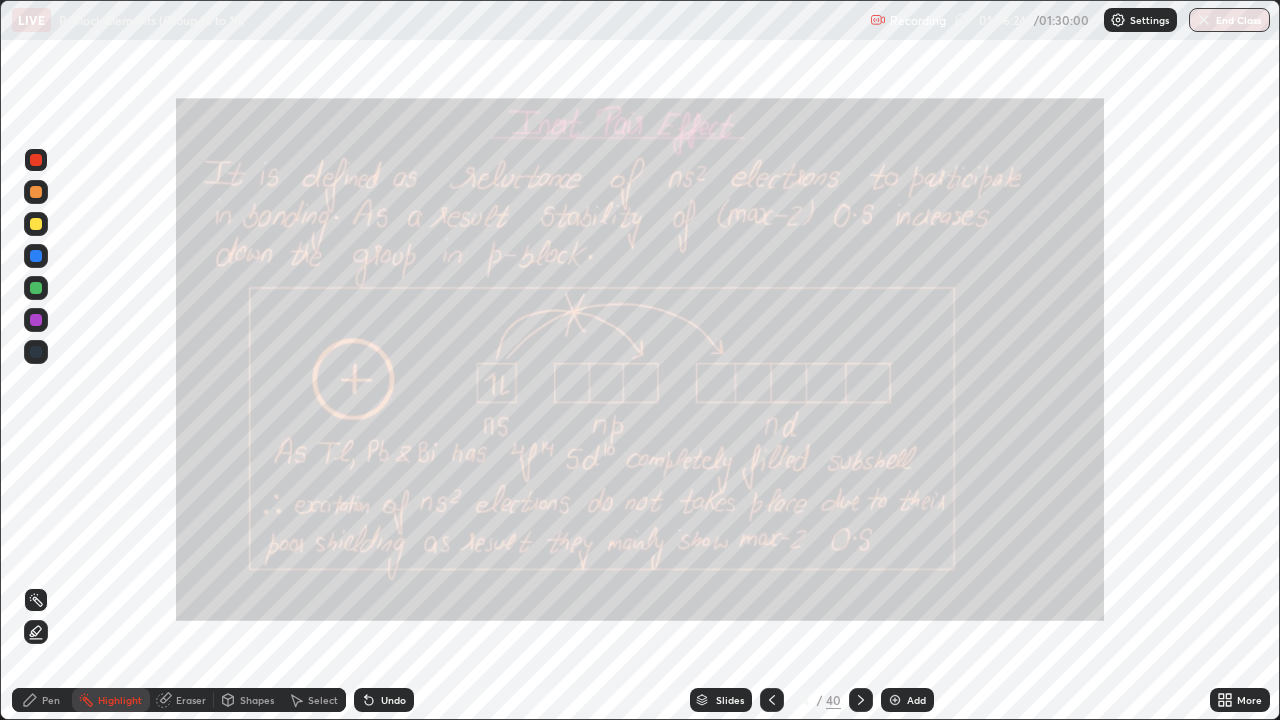 click 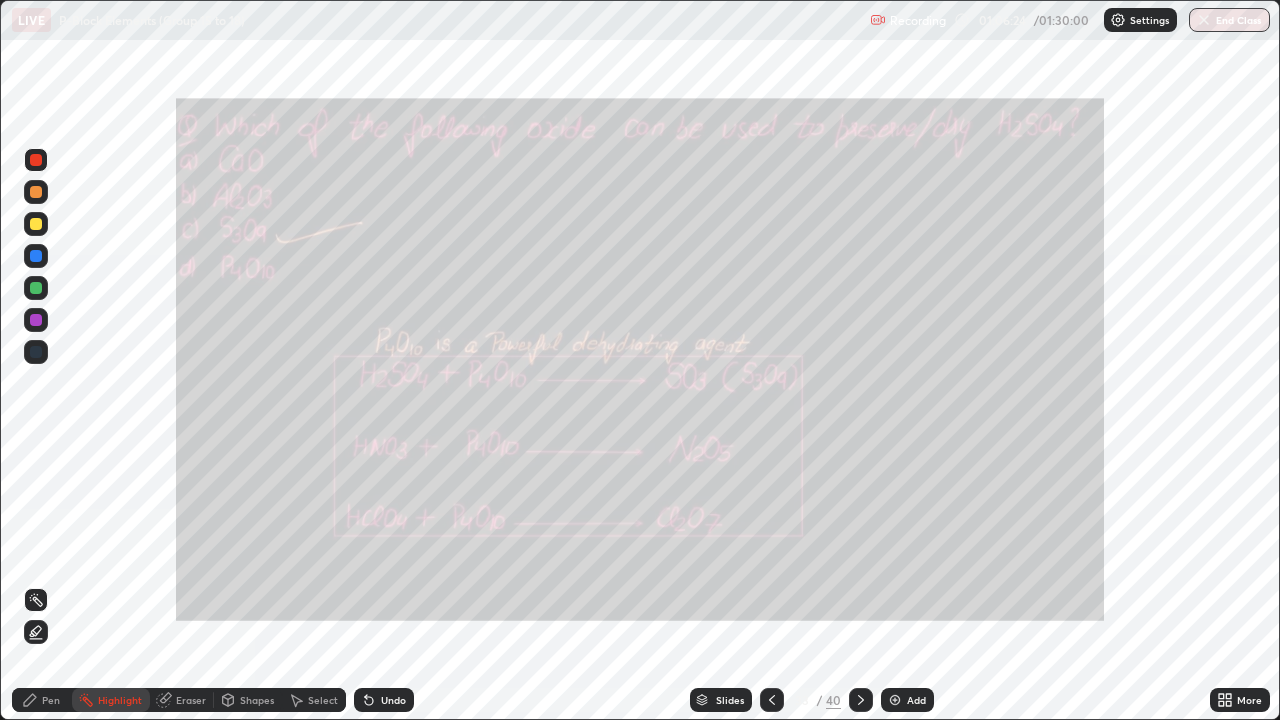 click at bounding box center (772, 700) 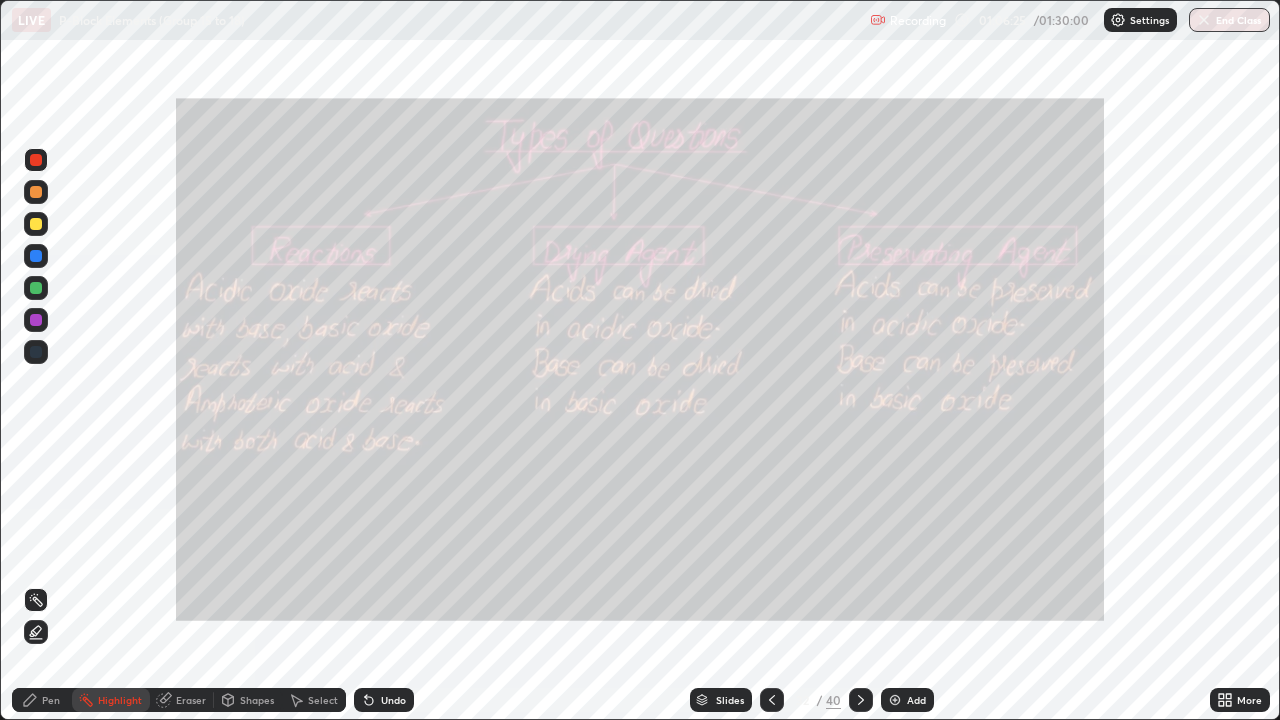 click at bounding box center (772, 700) 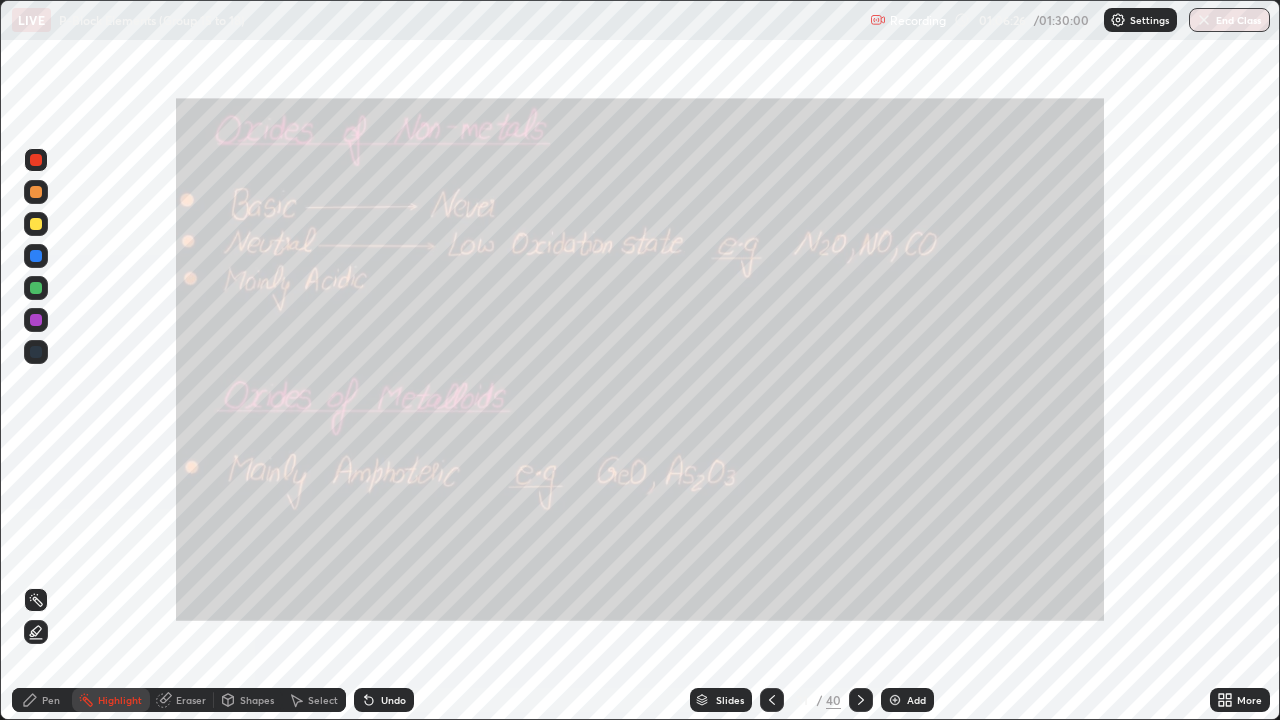 click at bounding box center [772, 700] 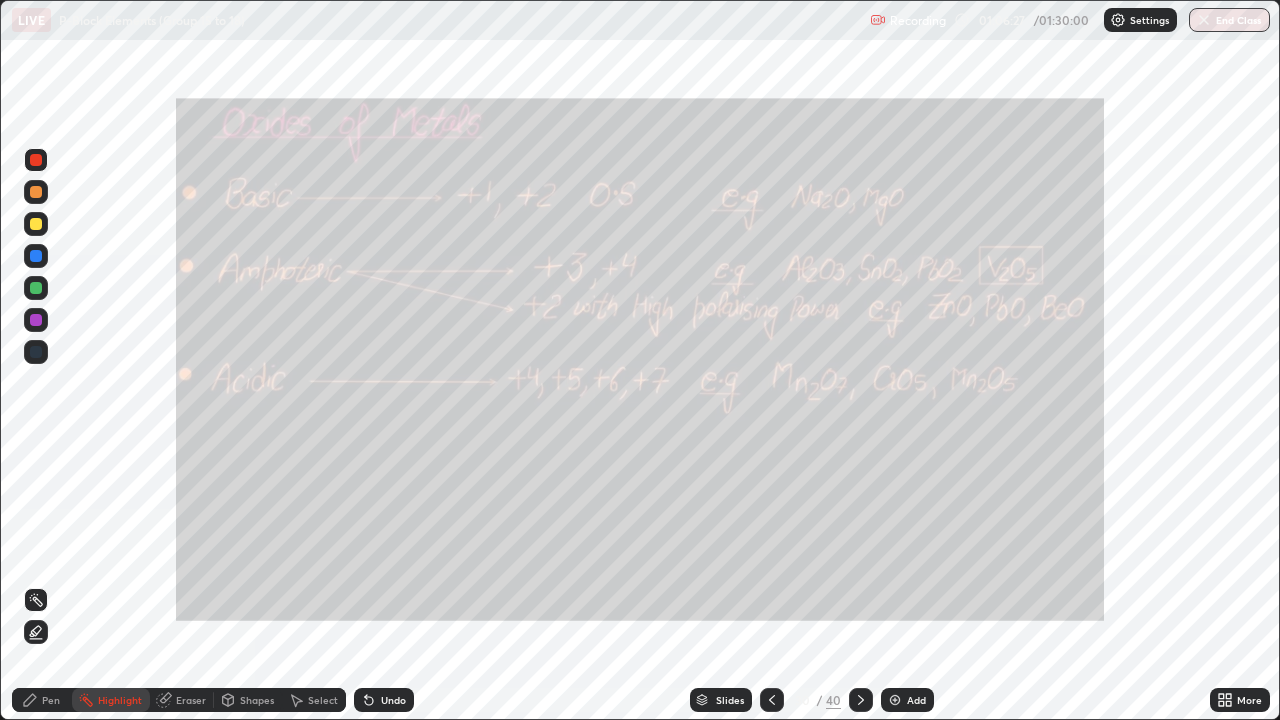 click at bounding box center (772, 700) 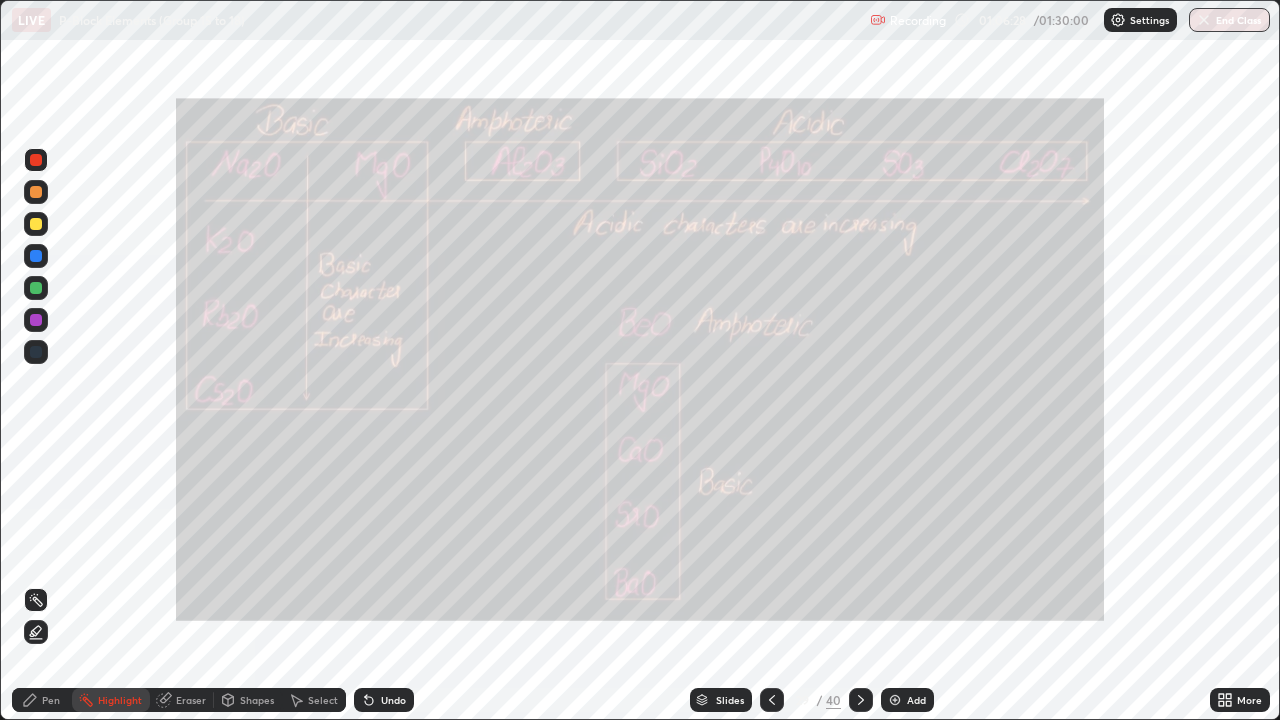 click at bounding box center [861, 700] 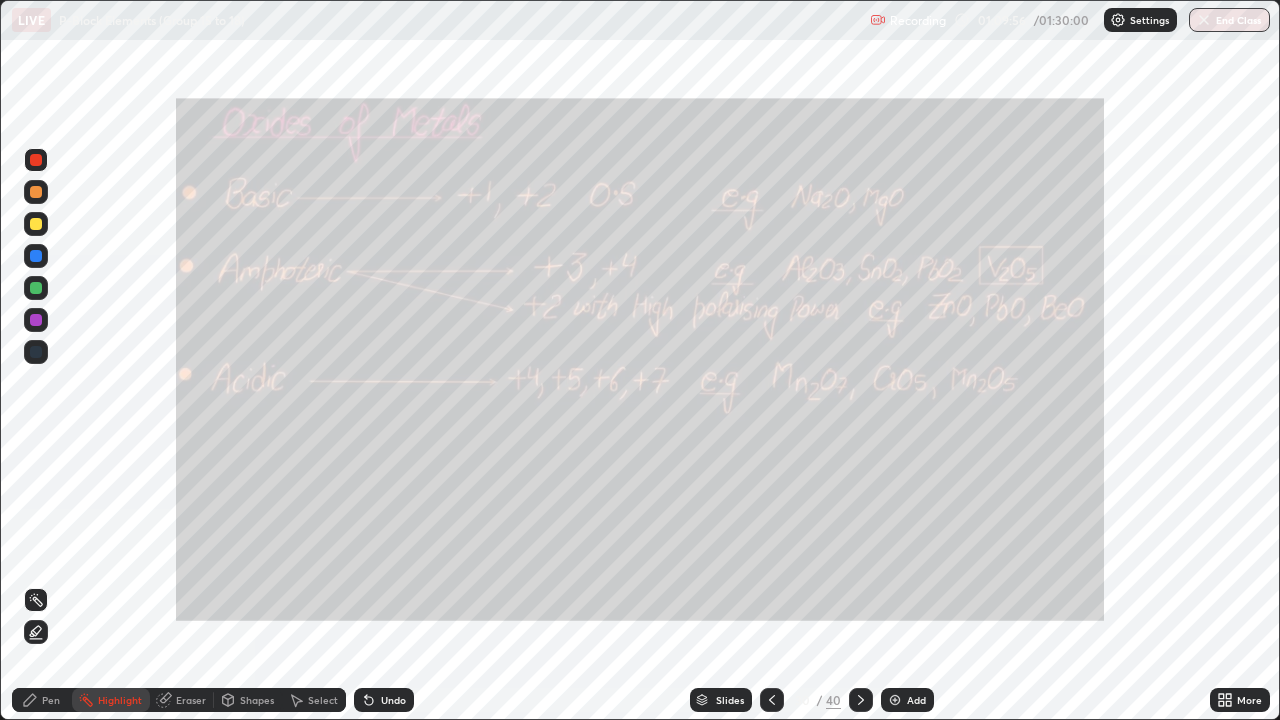 click 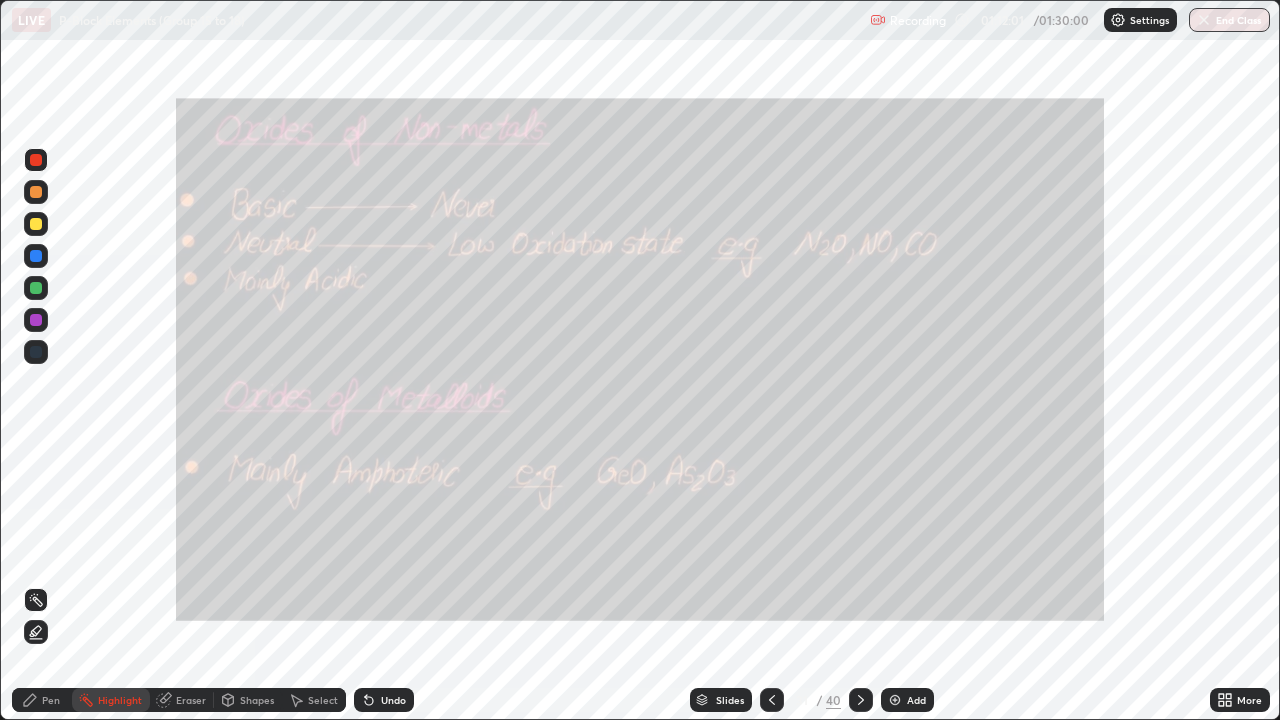 click 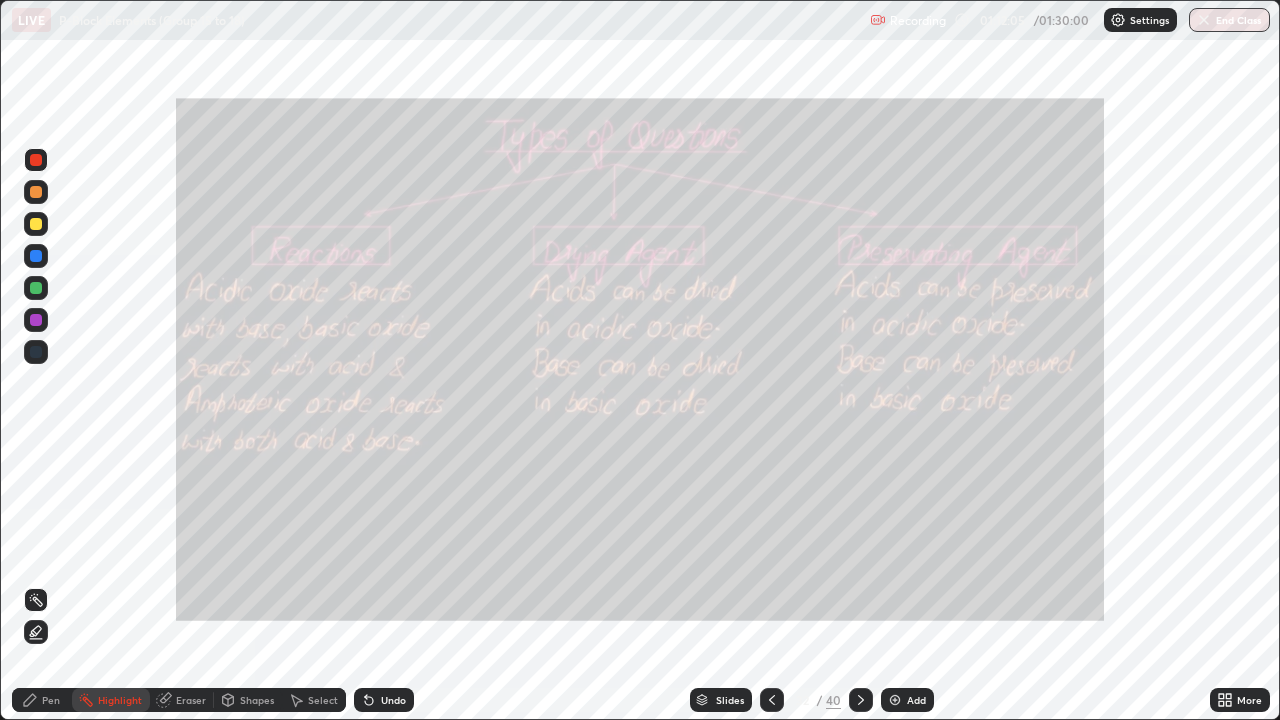 click 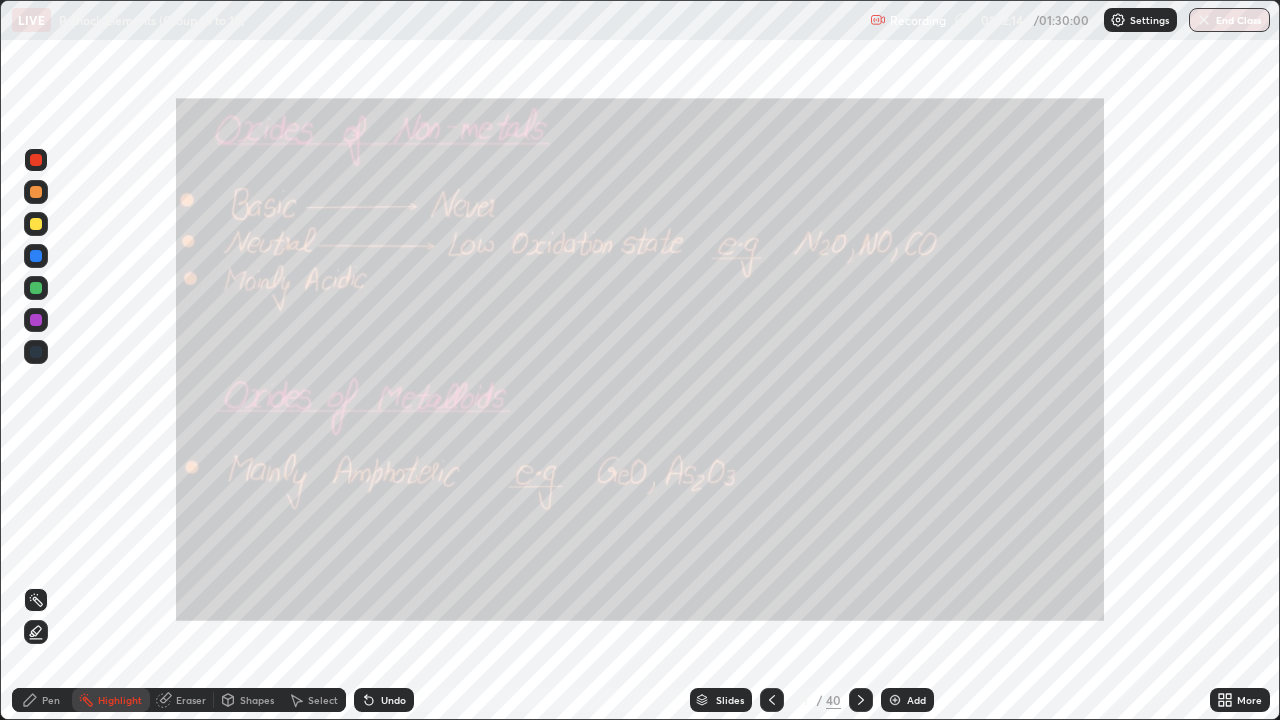 click 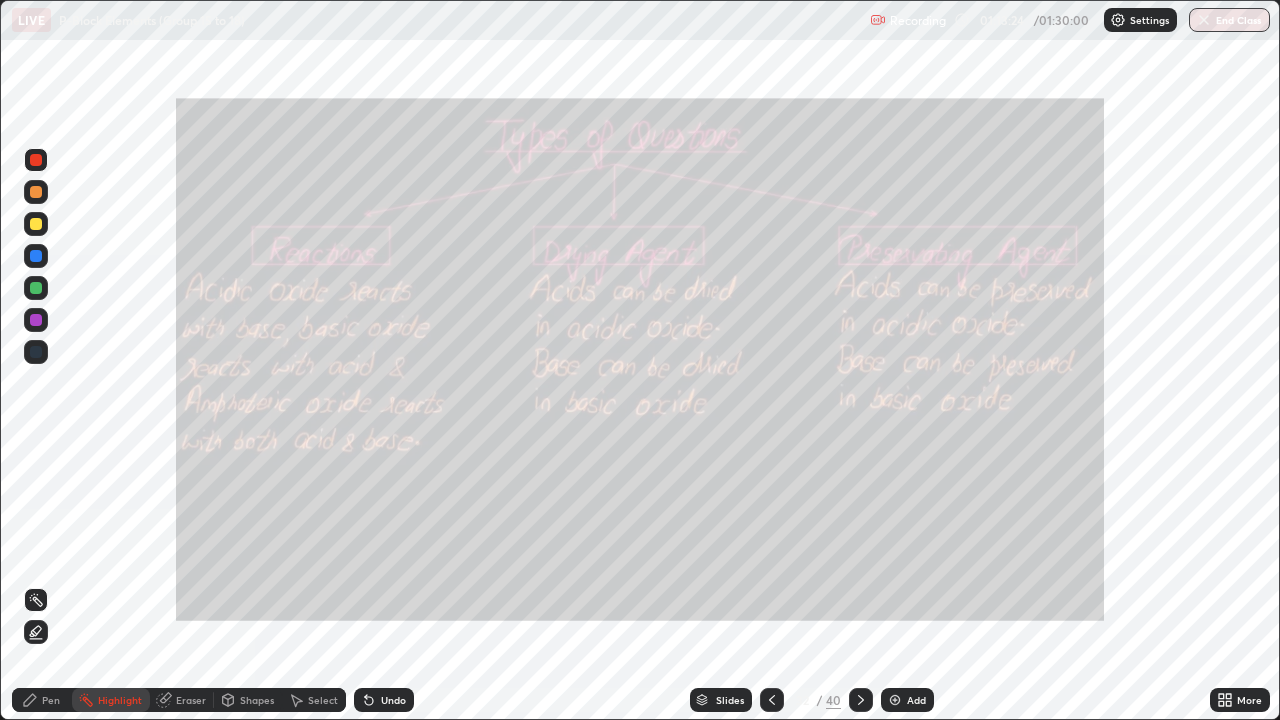 click 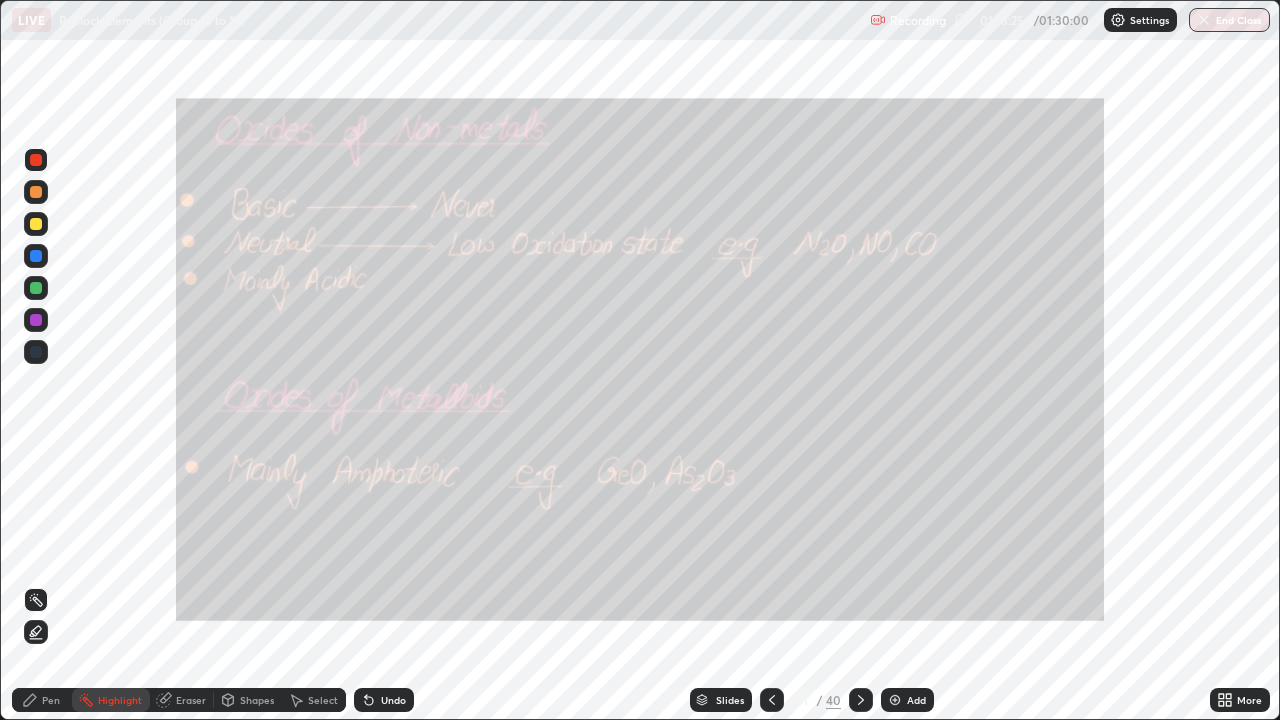 click 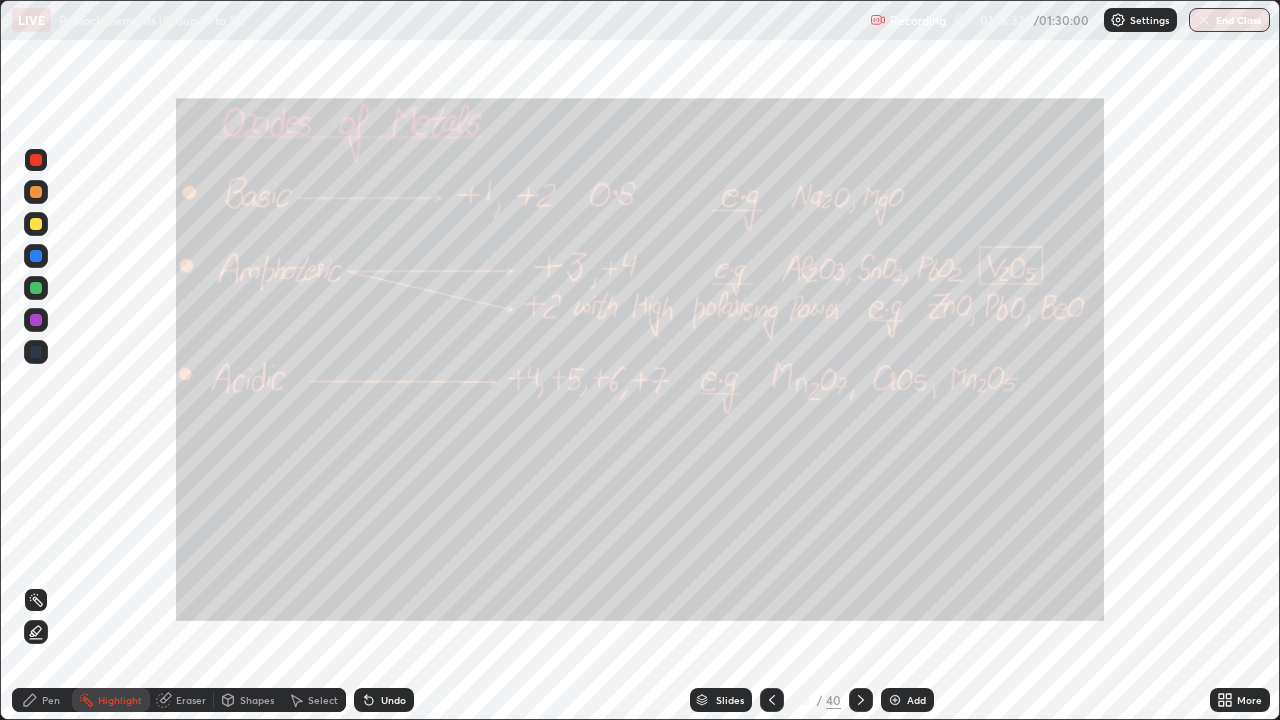click 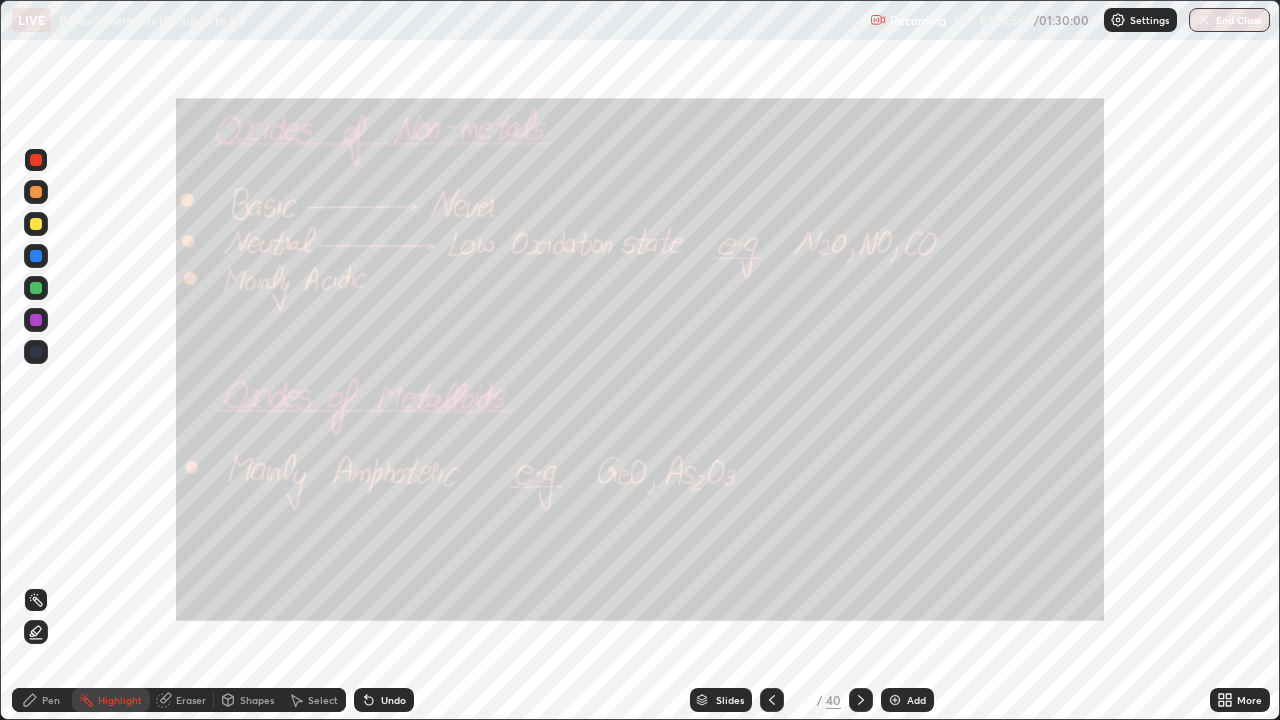 click 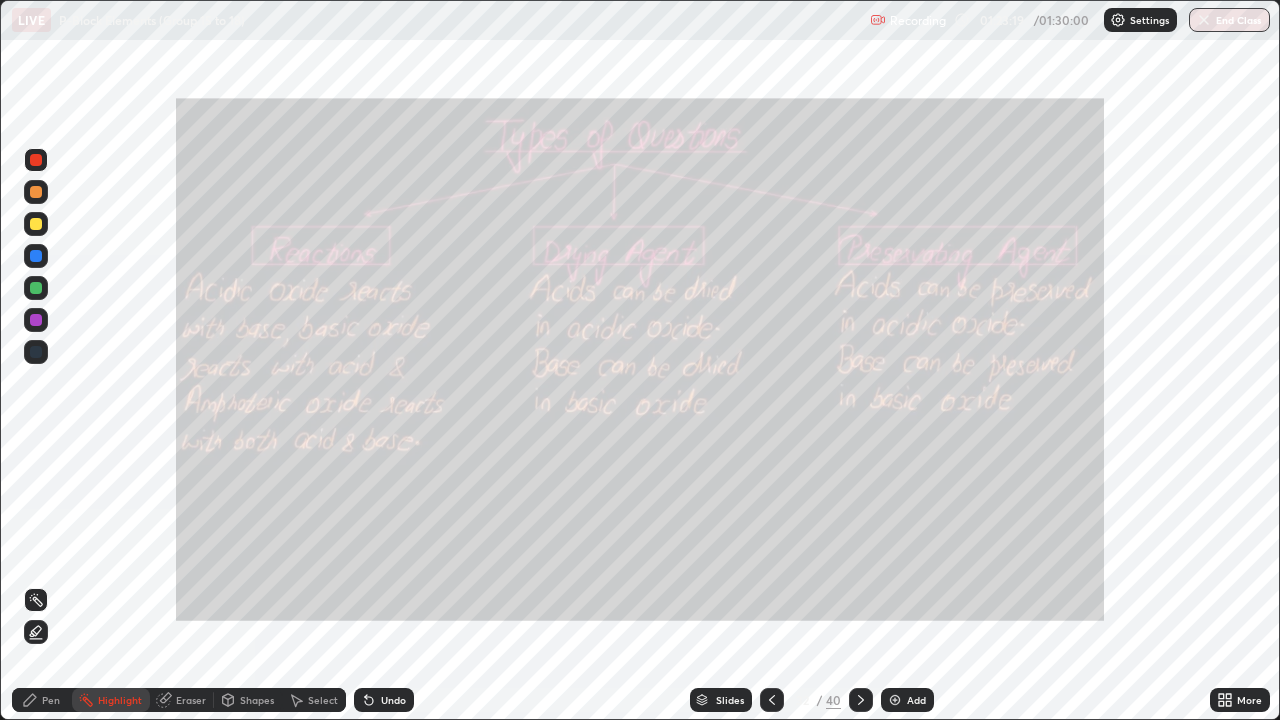click 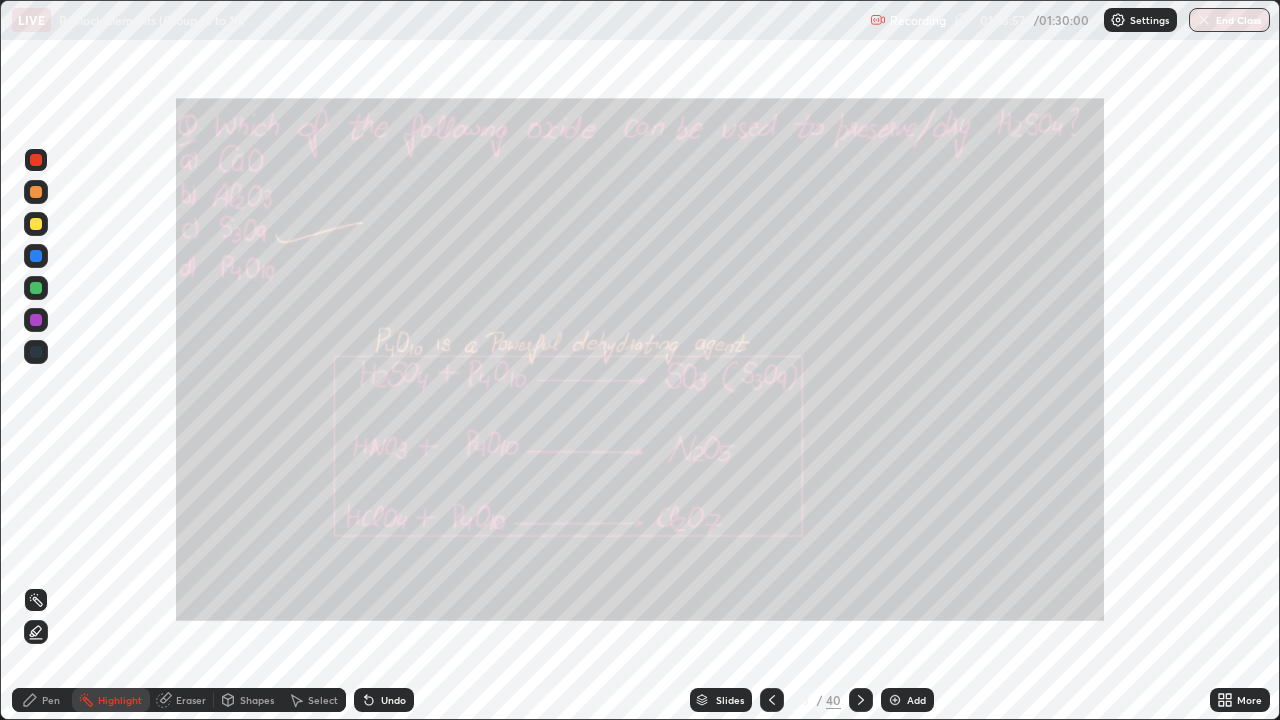 click on "End Class" at bounding box center [1229, 20] 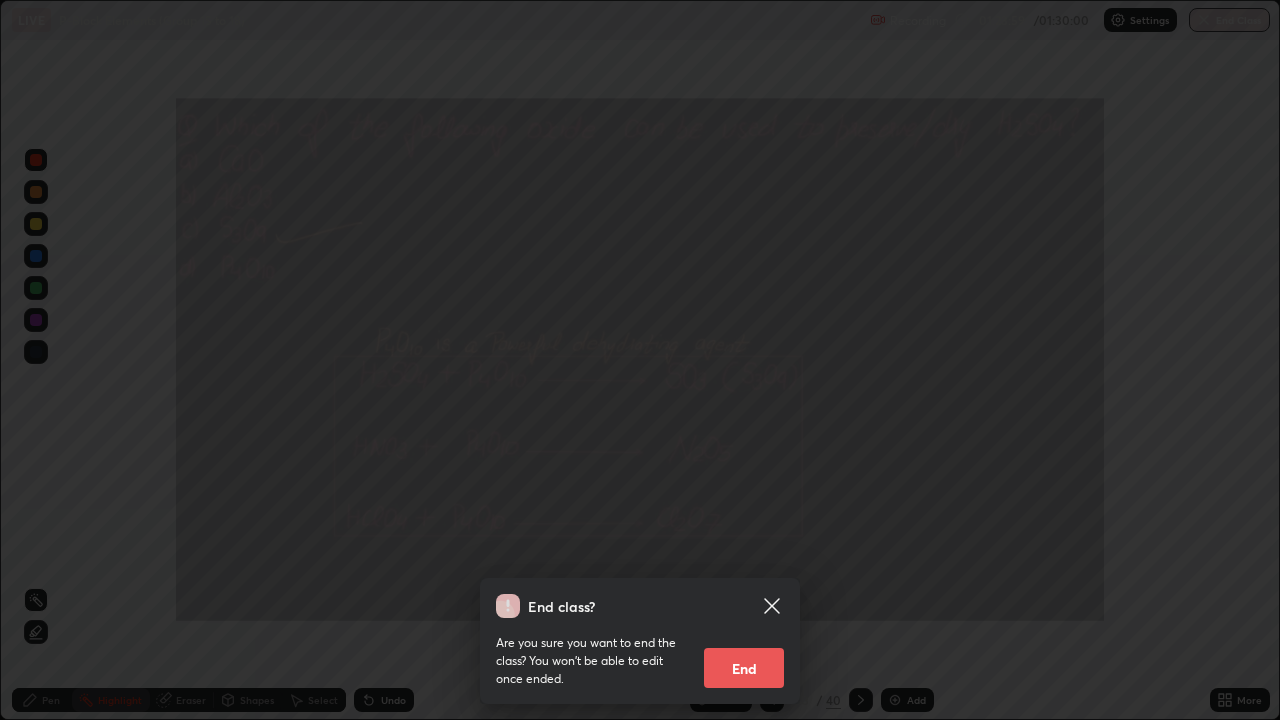 click on "End" at bounding box center (744, 668) 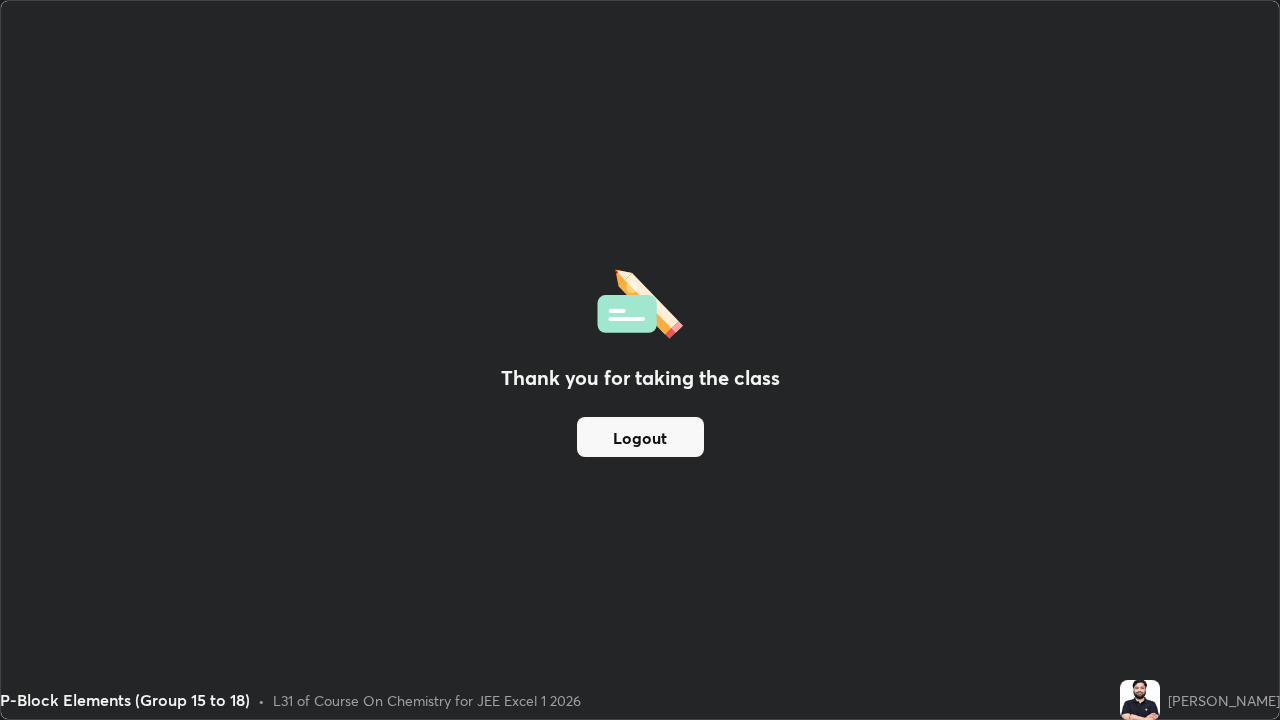 click on "Logout" at bounding box center [640, 437] 